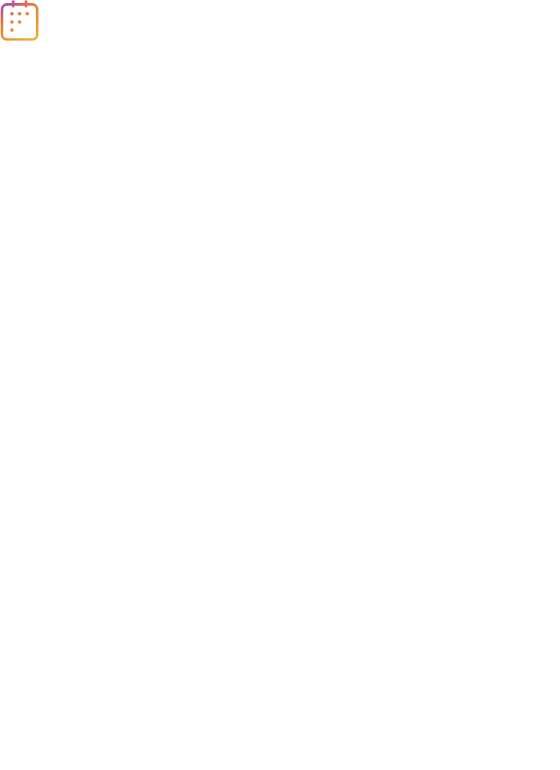 scroll, scrollTop: 0, scrollLeft: 0, axis: both 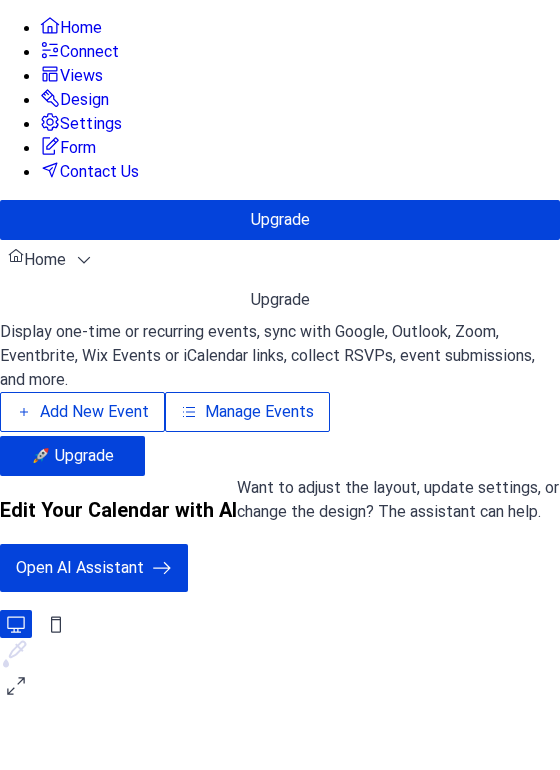 click on "Add New Event" at bounding box center [82, 412] 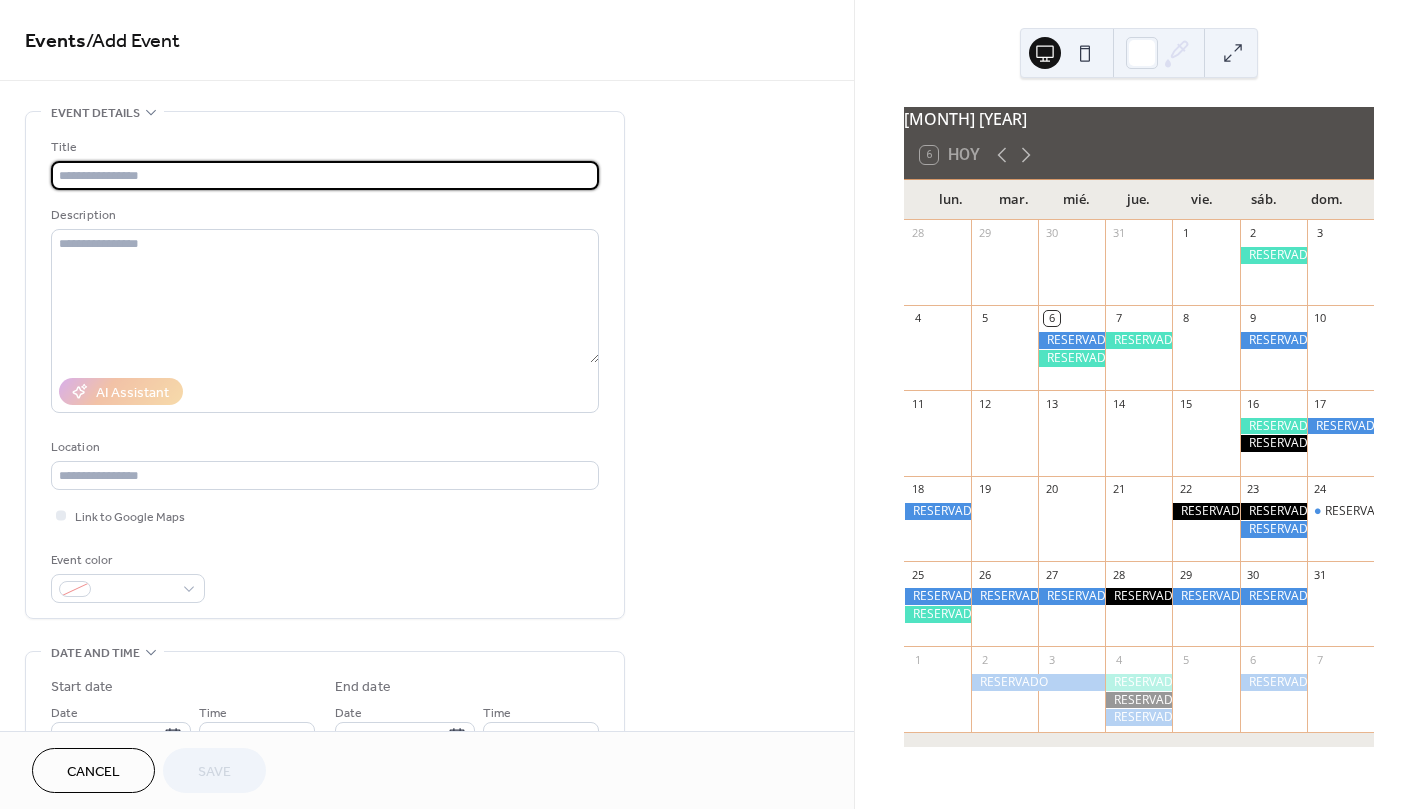 scroll, scrollTop: 0, scrollLeft: 0, axis: both 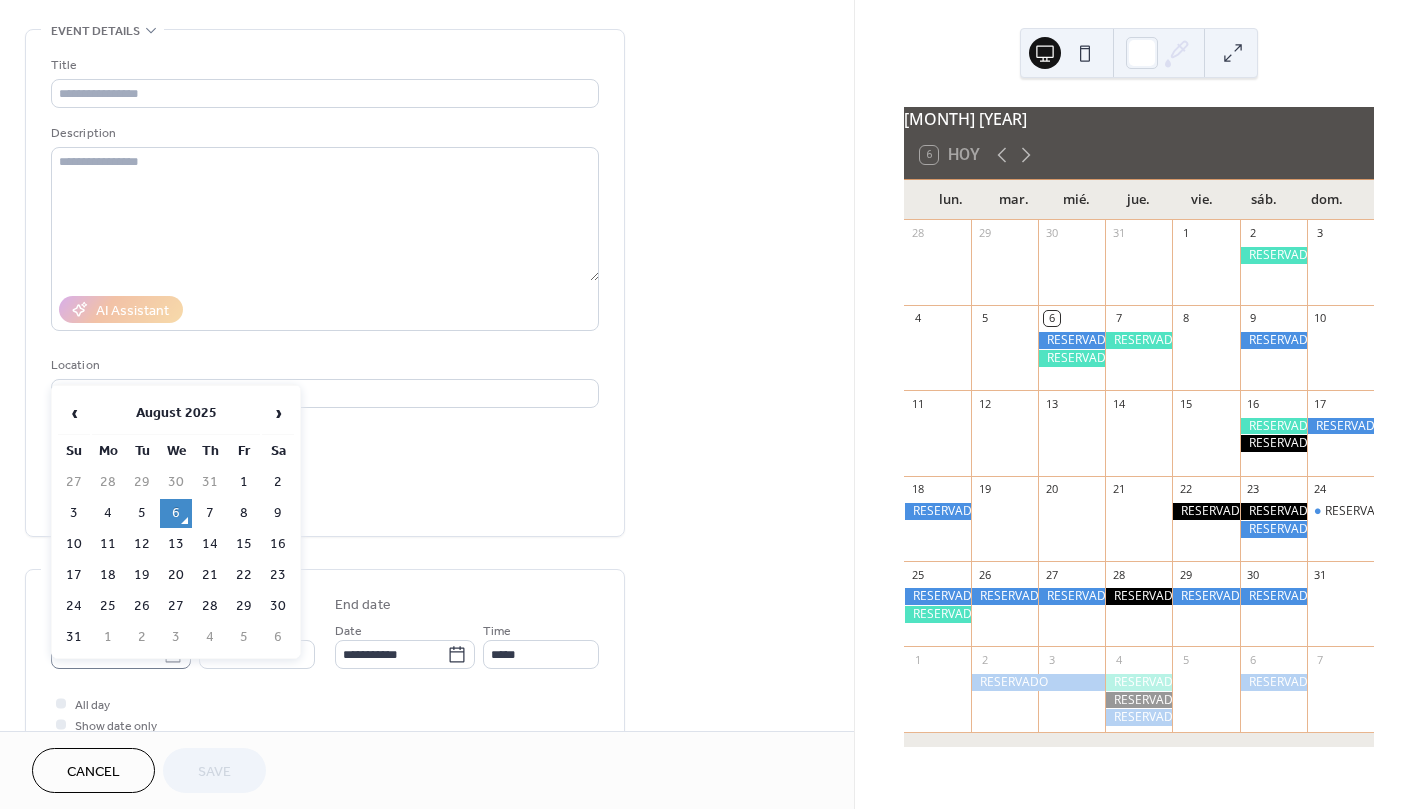 click 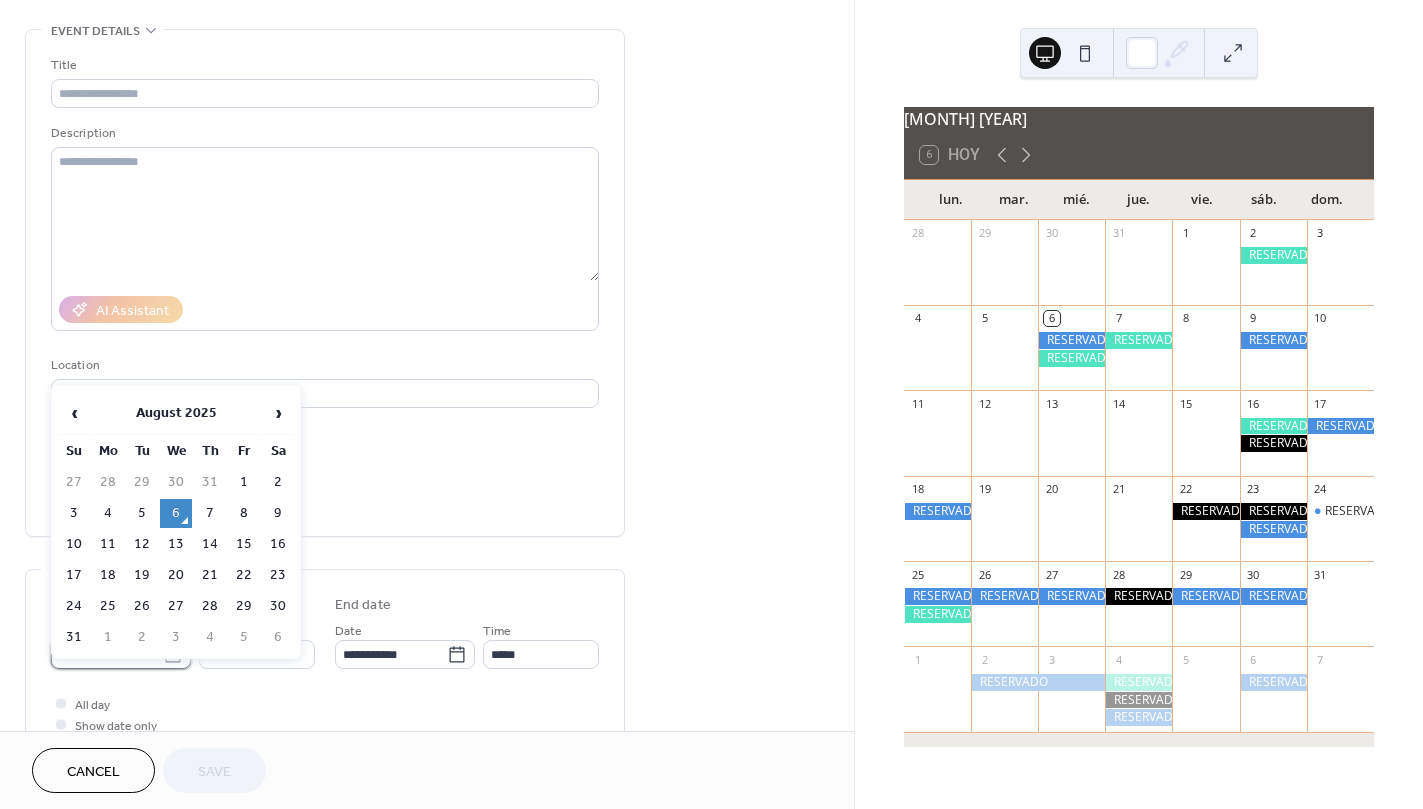 click on "**********" at bounding box center (107, 654) 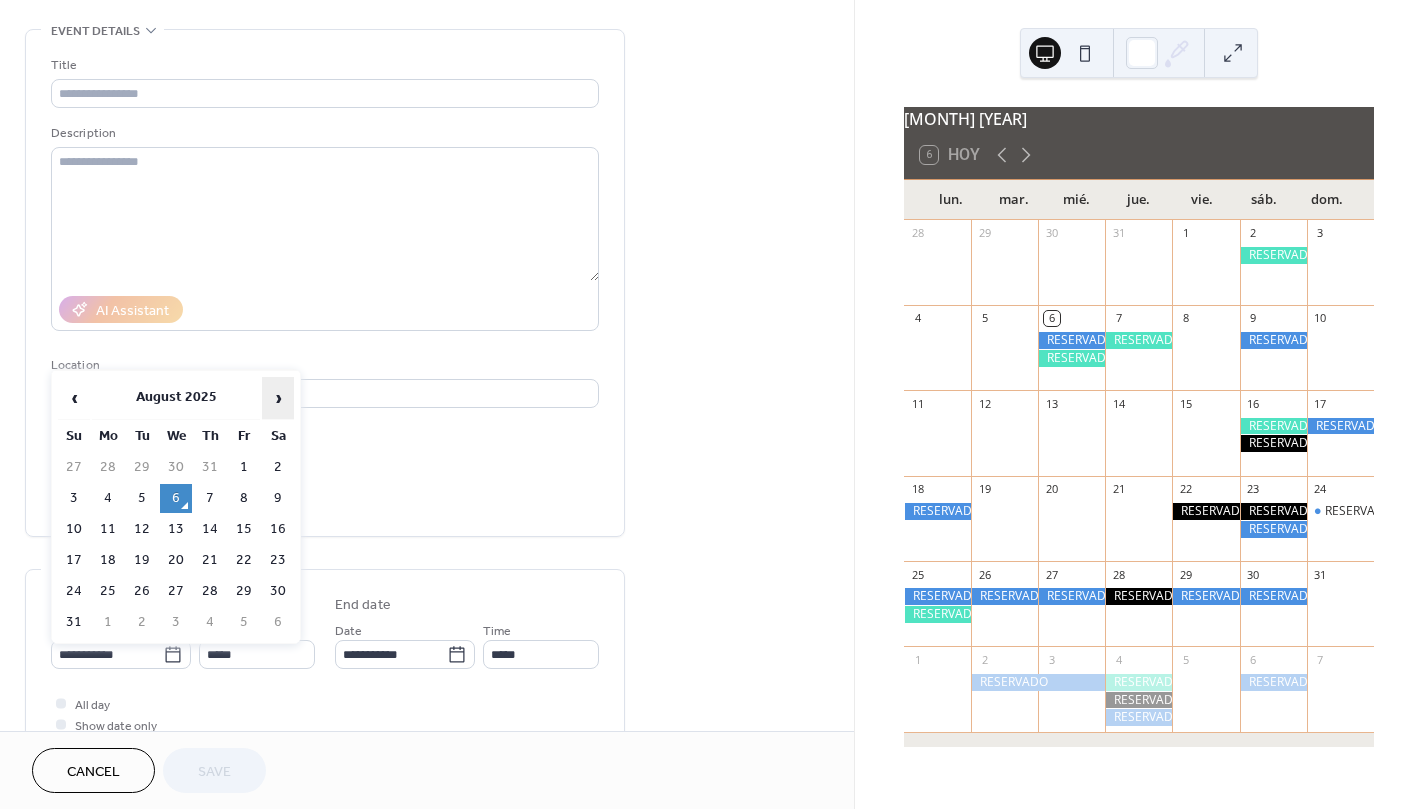 click on "›" at bounding box center (278, 398) 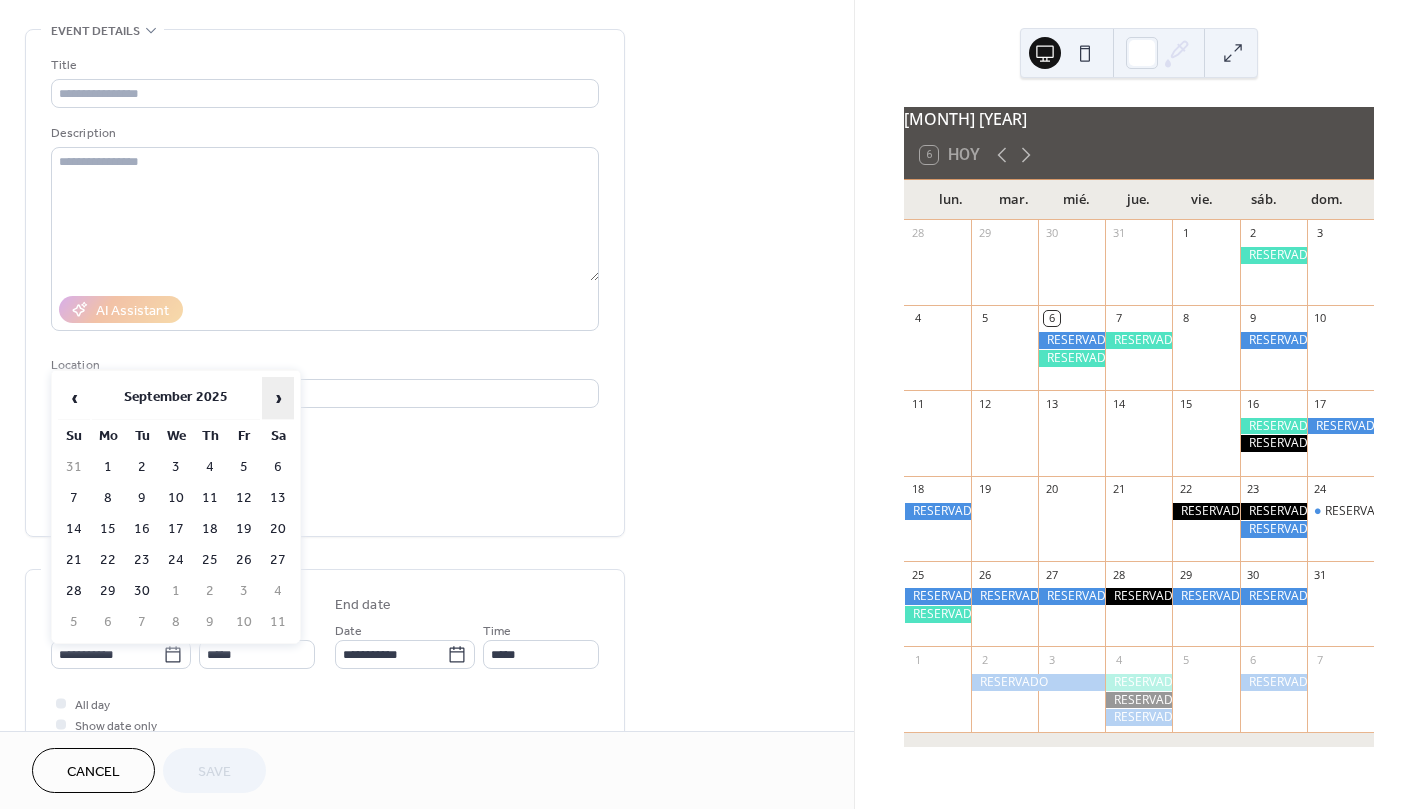 click on "›" at bounding box center (278, 398) 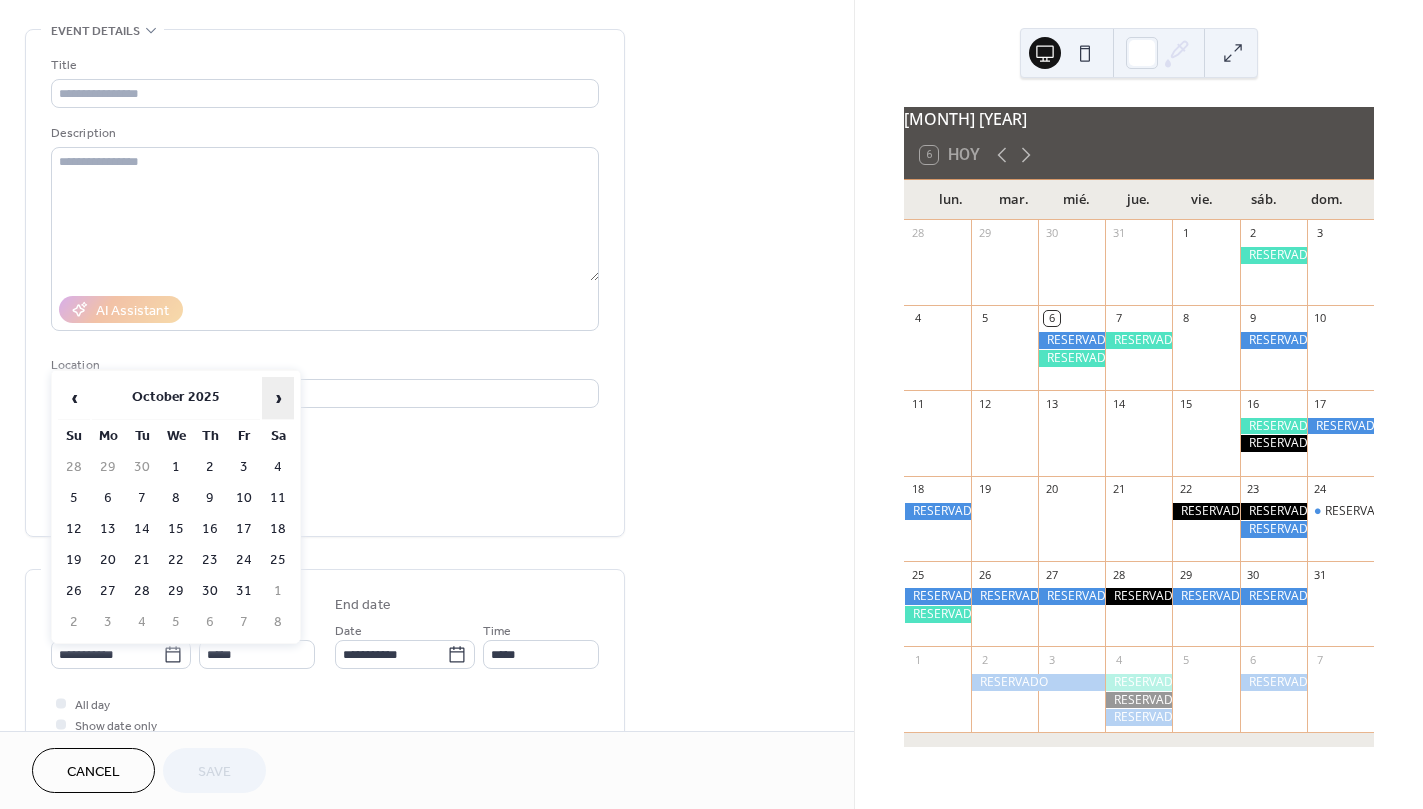 click on "›" at bounding box center [278, 398] 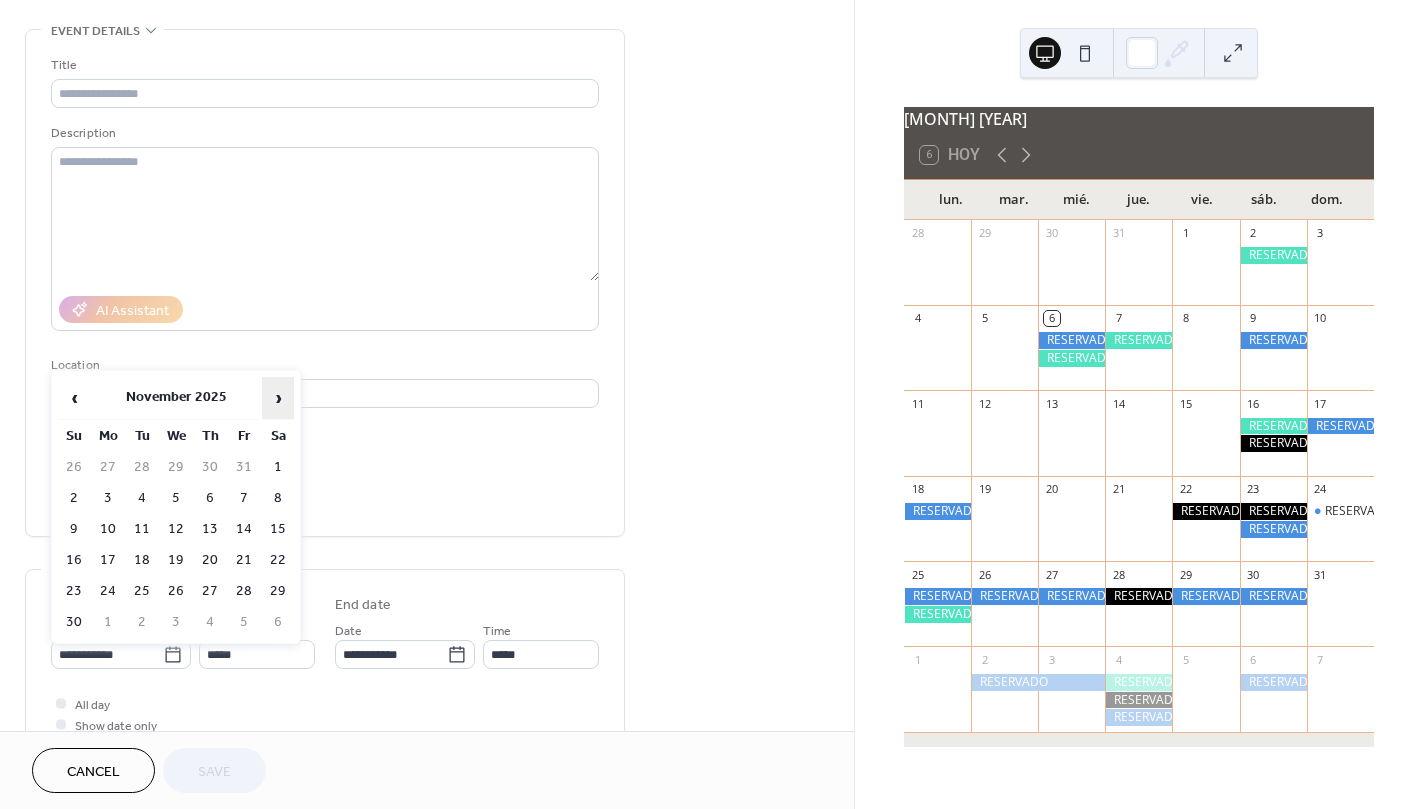 click on "›" at bounding box center (278, 398) 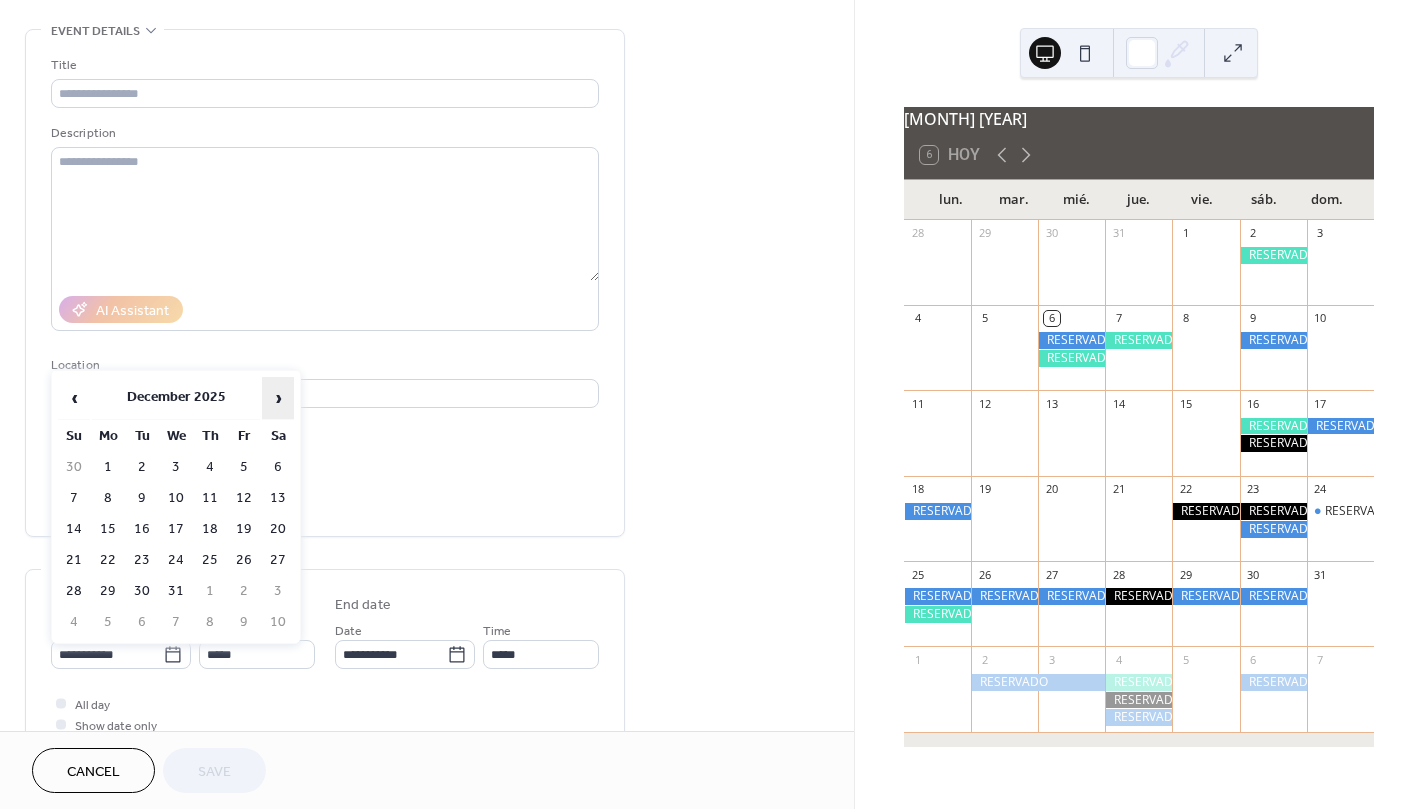 click on "›" at bounding box center (278, 398) 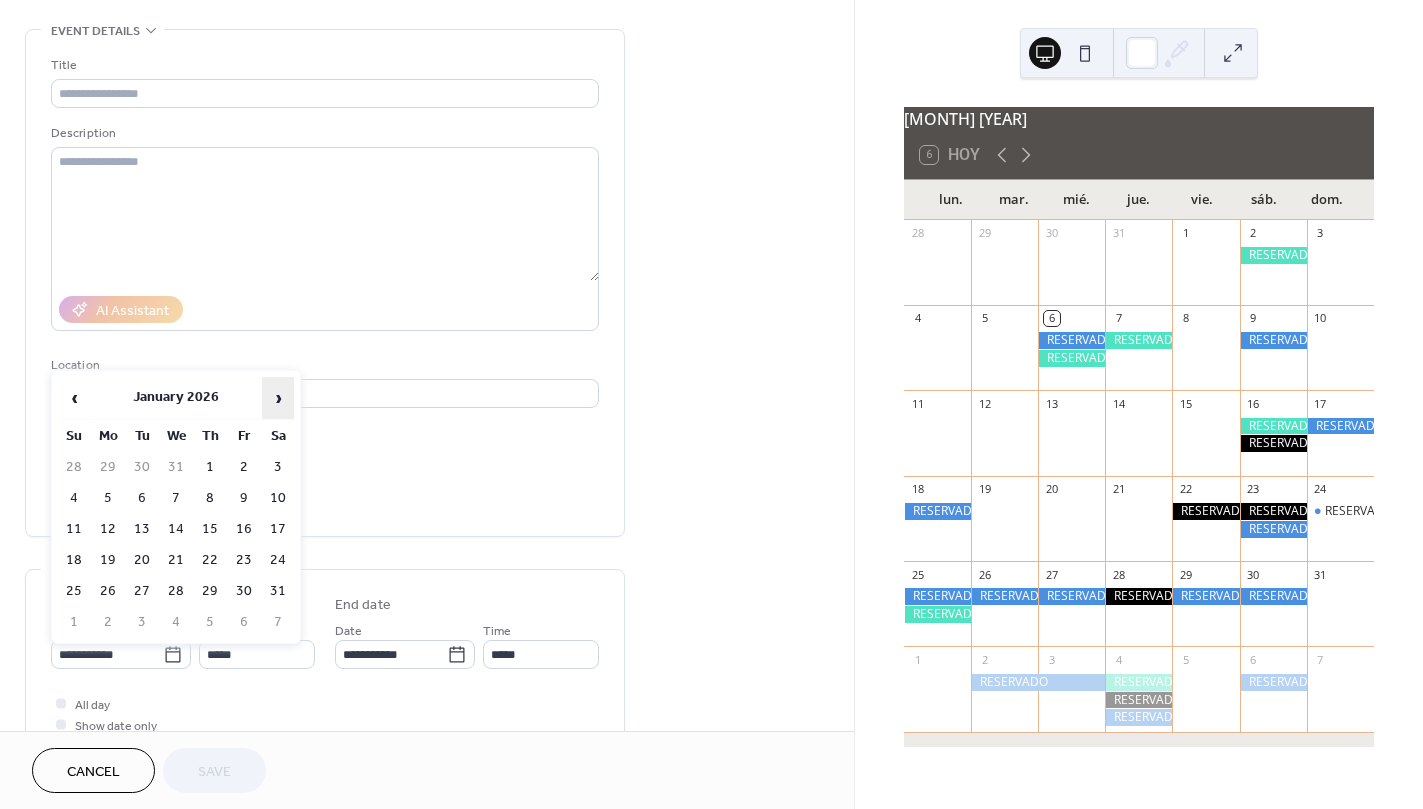click on "›" at bounding box center (278, 398) 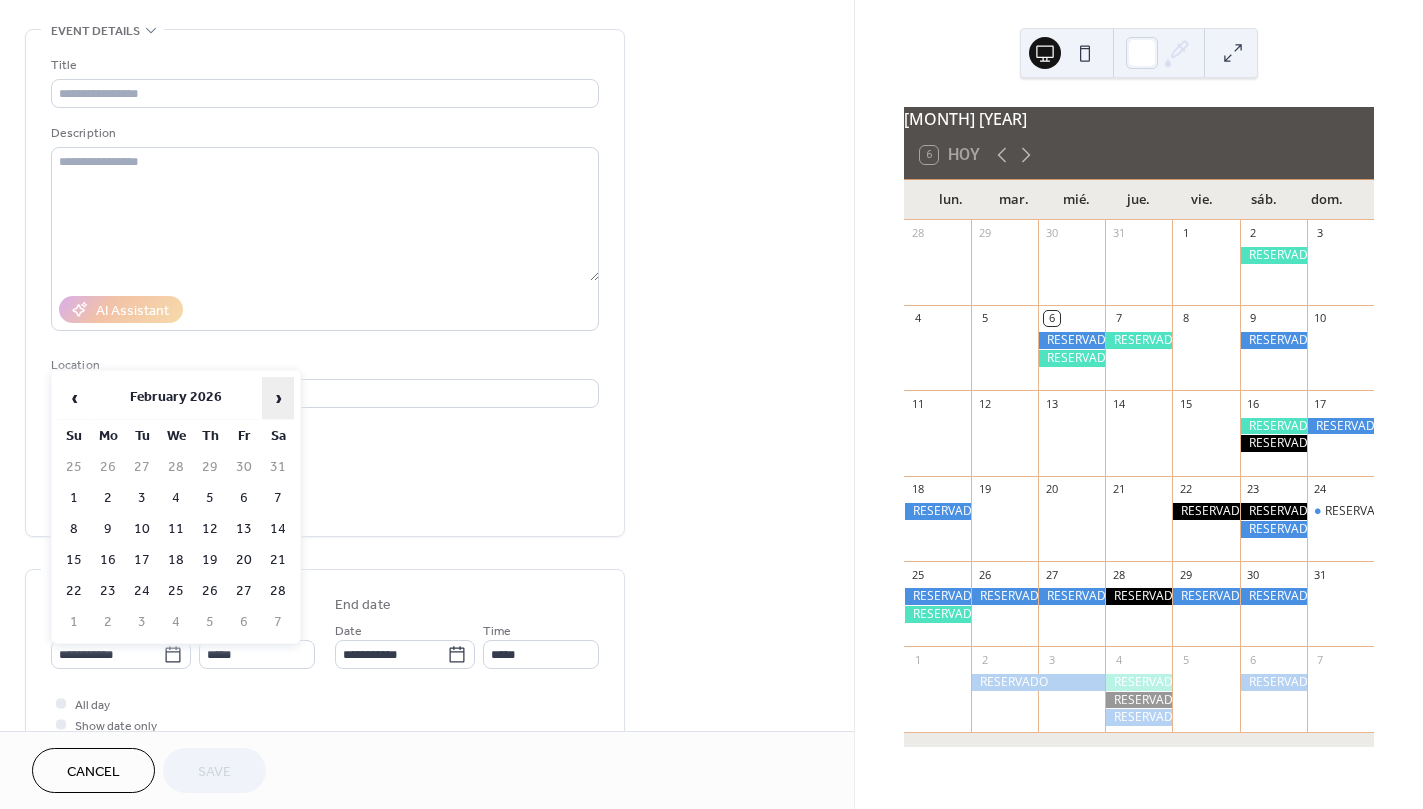 click on "›" at bounding box center (278, 398) 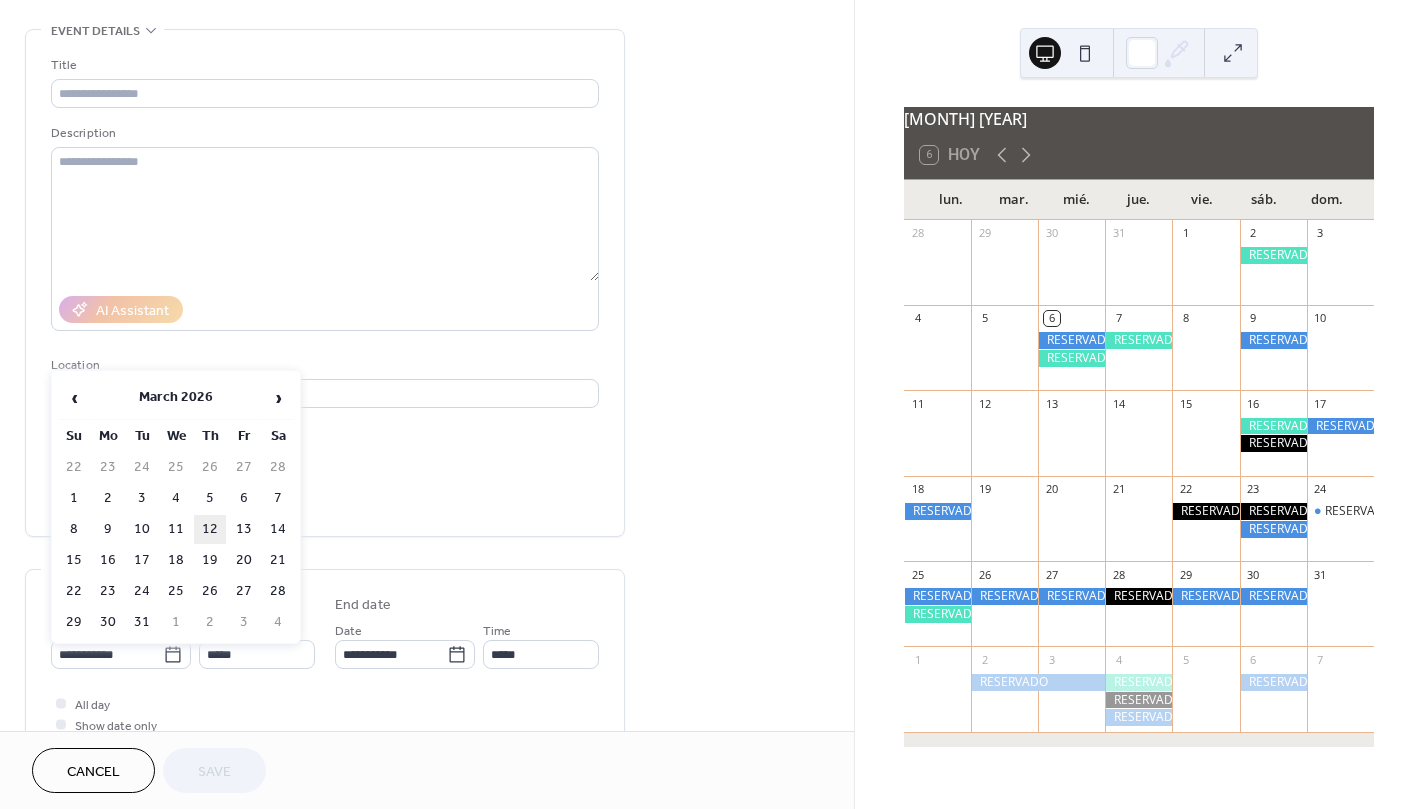 click on "12" at bounding box center (210, 529) 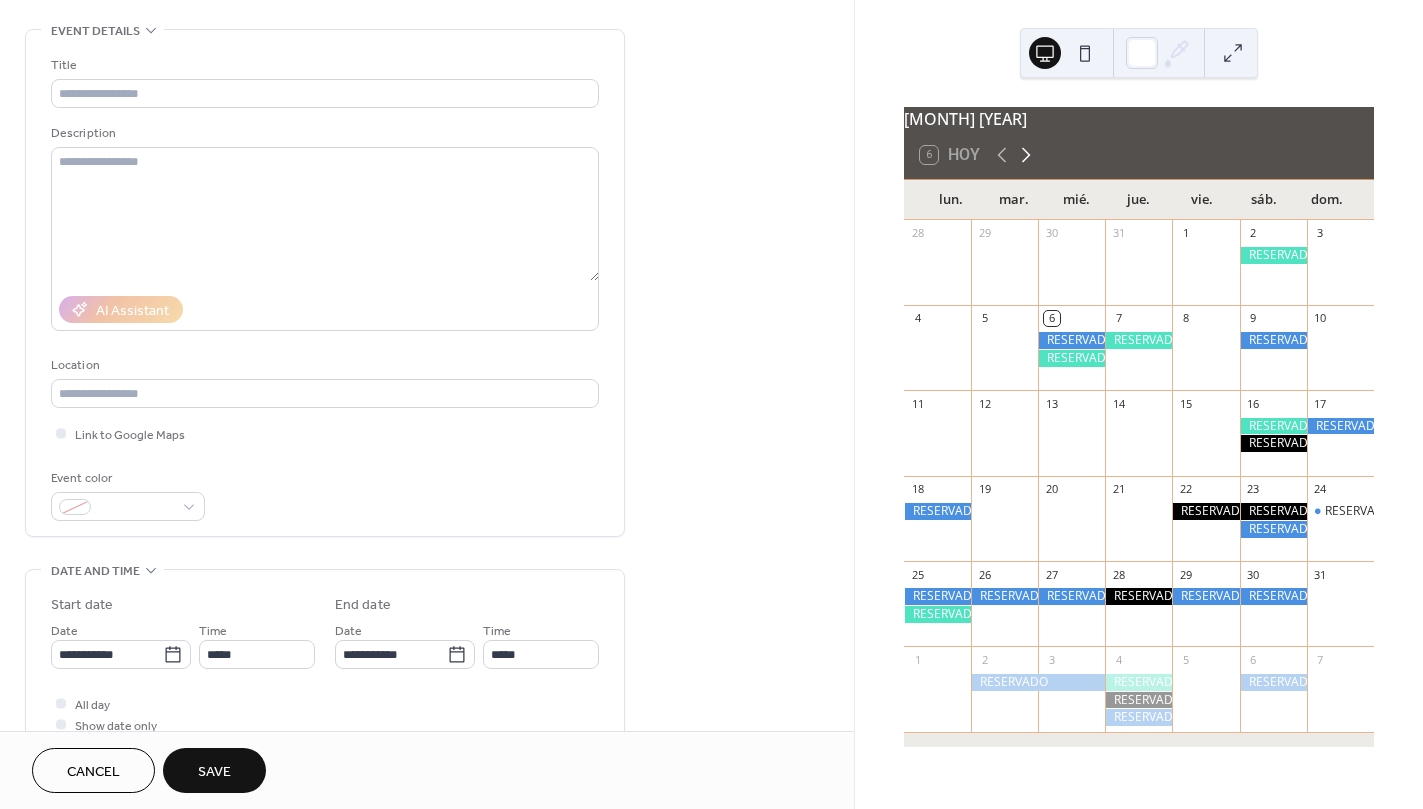 click 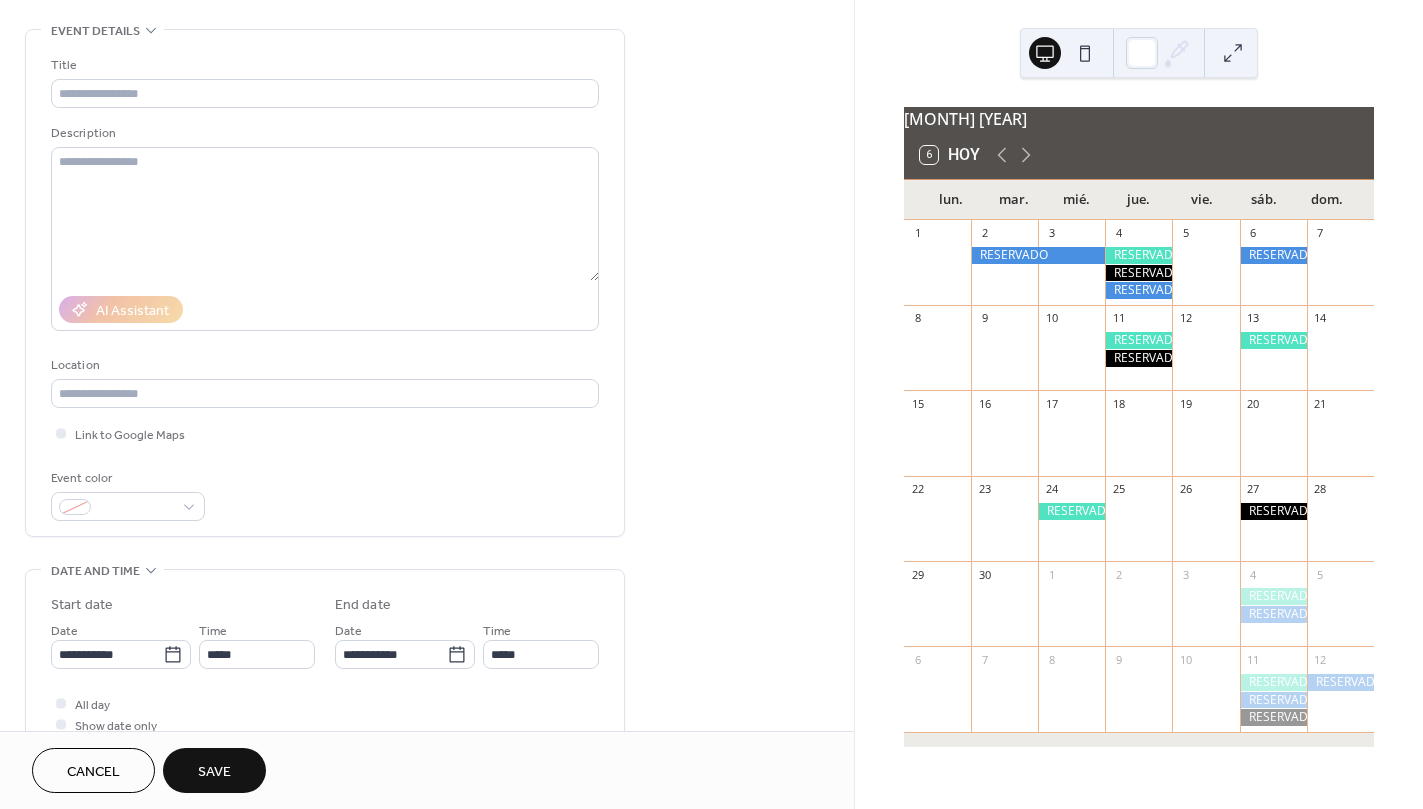 click at bounding box center (1138, 255) 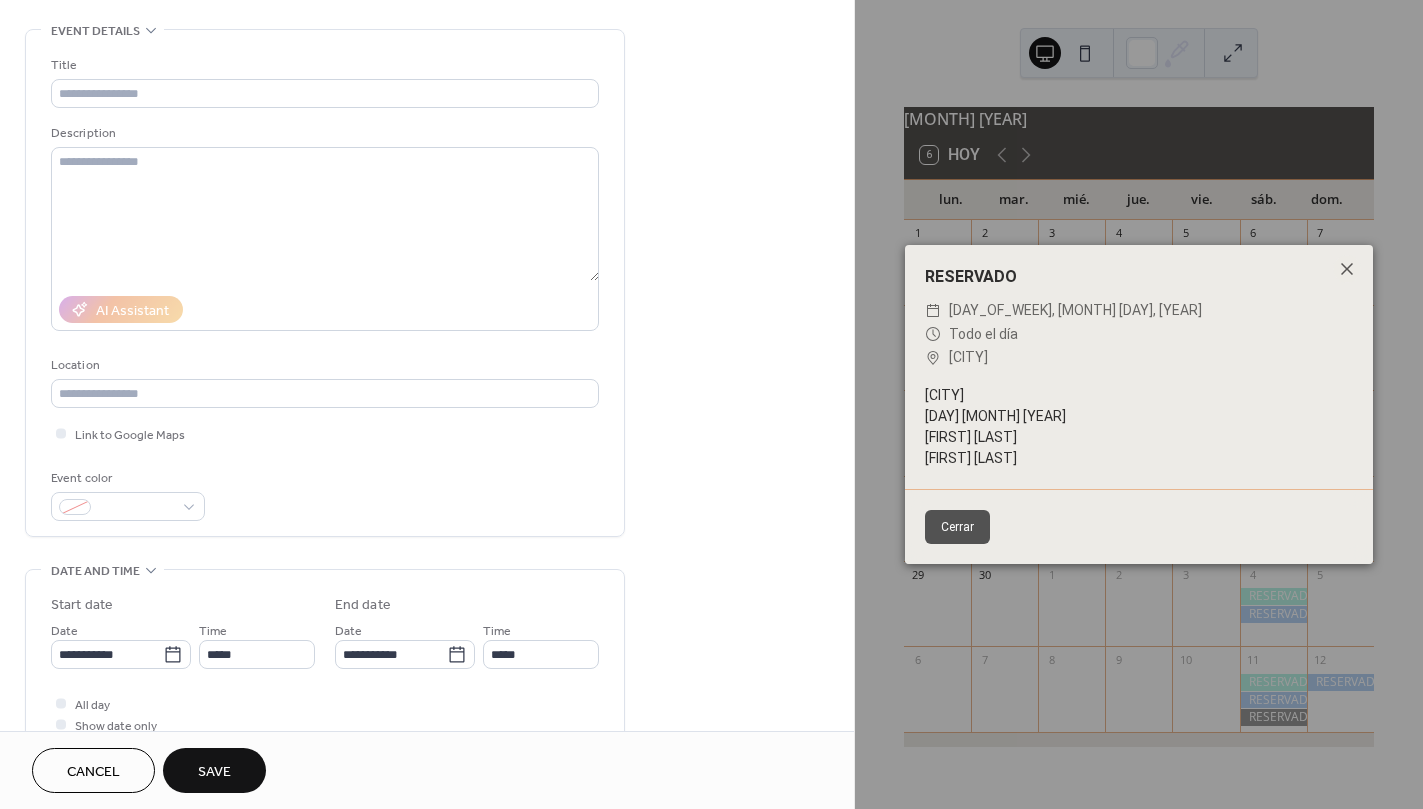 click on "MACARELLA  4 SEPTIEMBRE 25 GERARDO MANCERA RAFA GONZALEZ" at bounding box center (1139, 427) 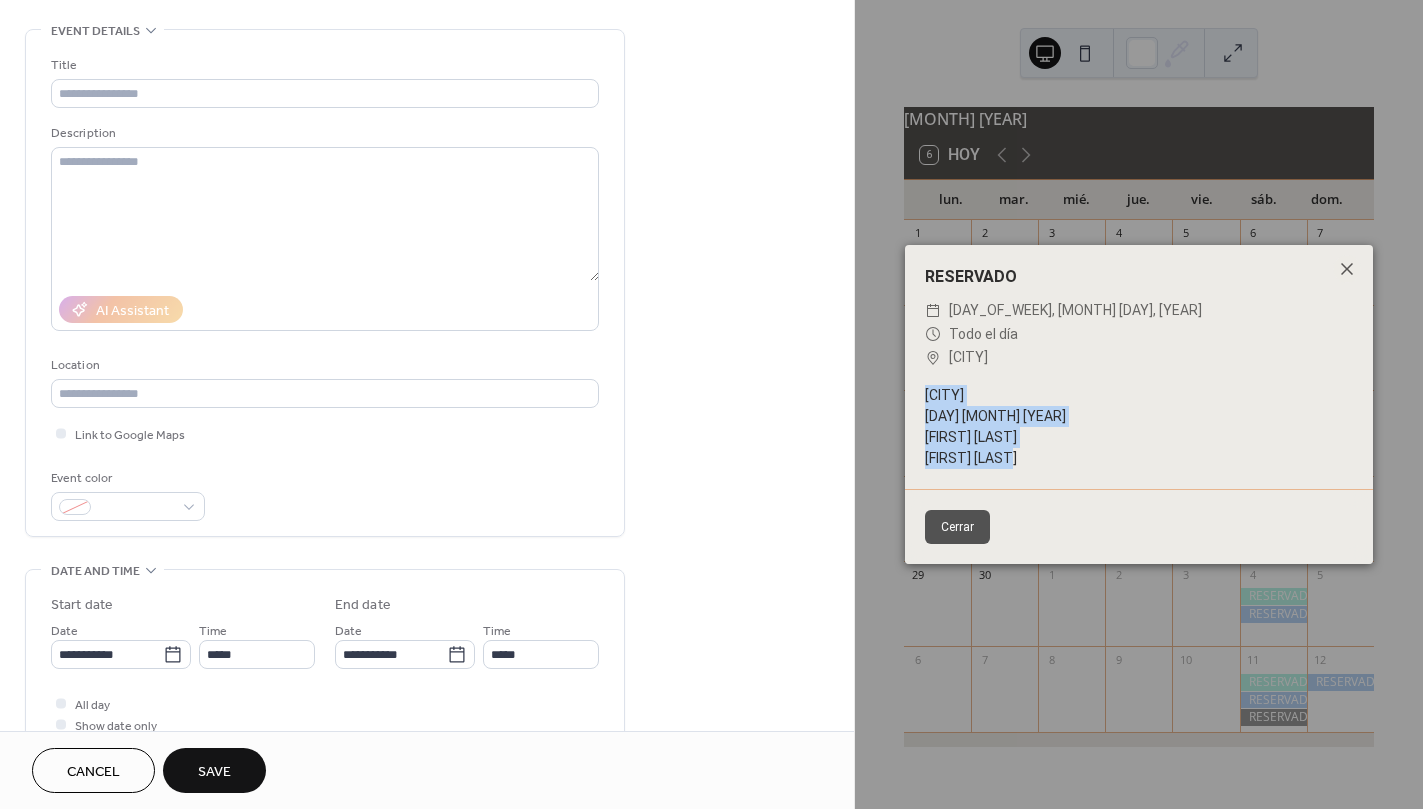 drag, startPoint x: 1030, startPoint y: 456, endPoint x: 903, endPoint y: 390, distance: 143.12582 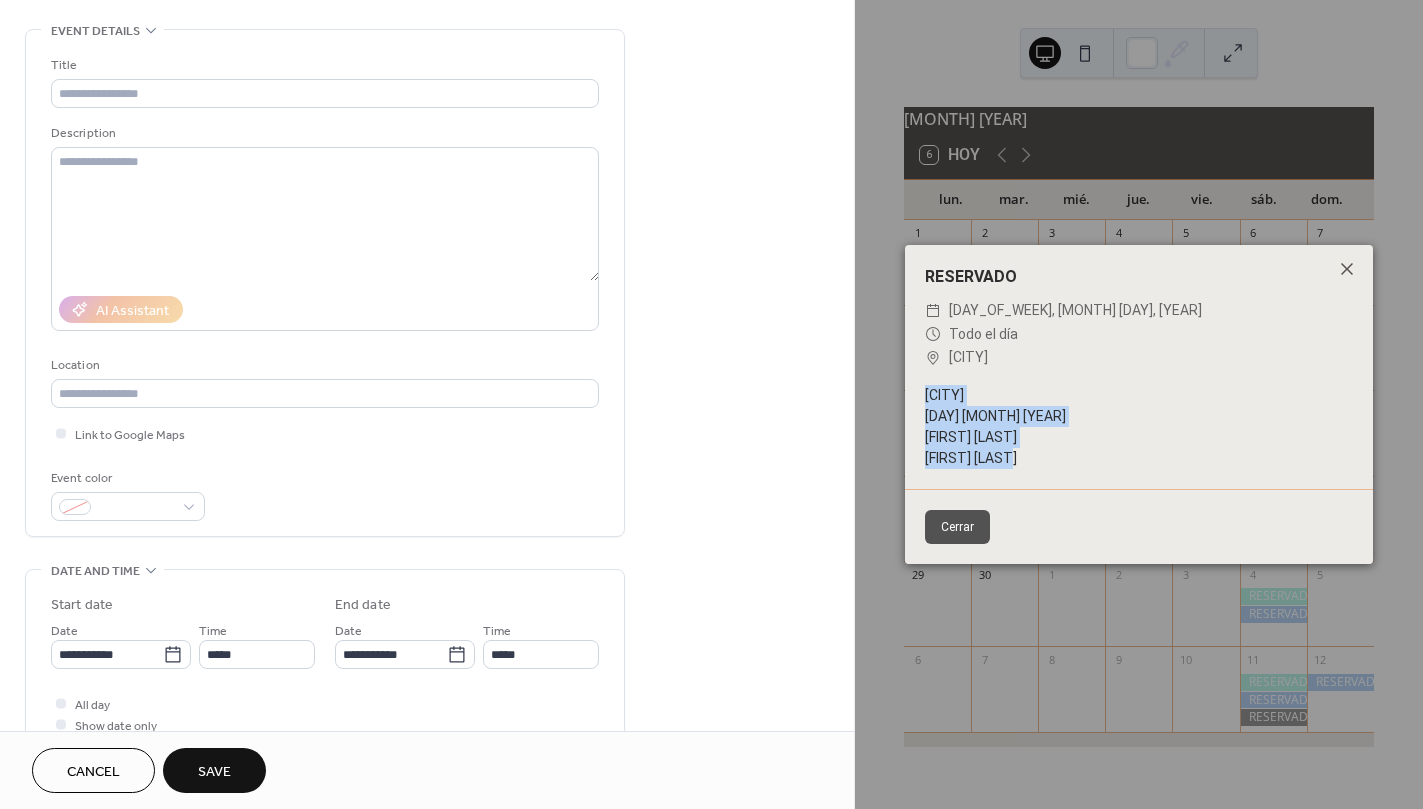 click on "RESERVADO ​ jueves, septiembre 4, 2025 ​ Todo el día ​ MACARELLA MACARELLA  4 SEPTIEMBRE 25 GERARDO MANCERA RAFA GONZALEZ Cerrar" at bounding box center [1139, 404] 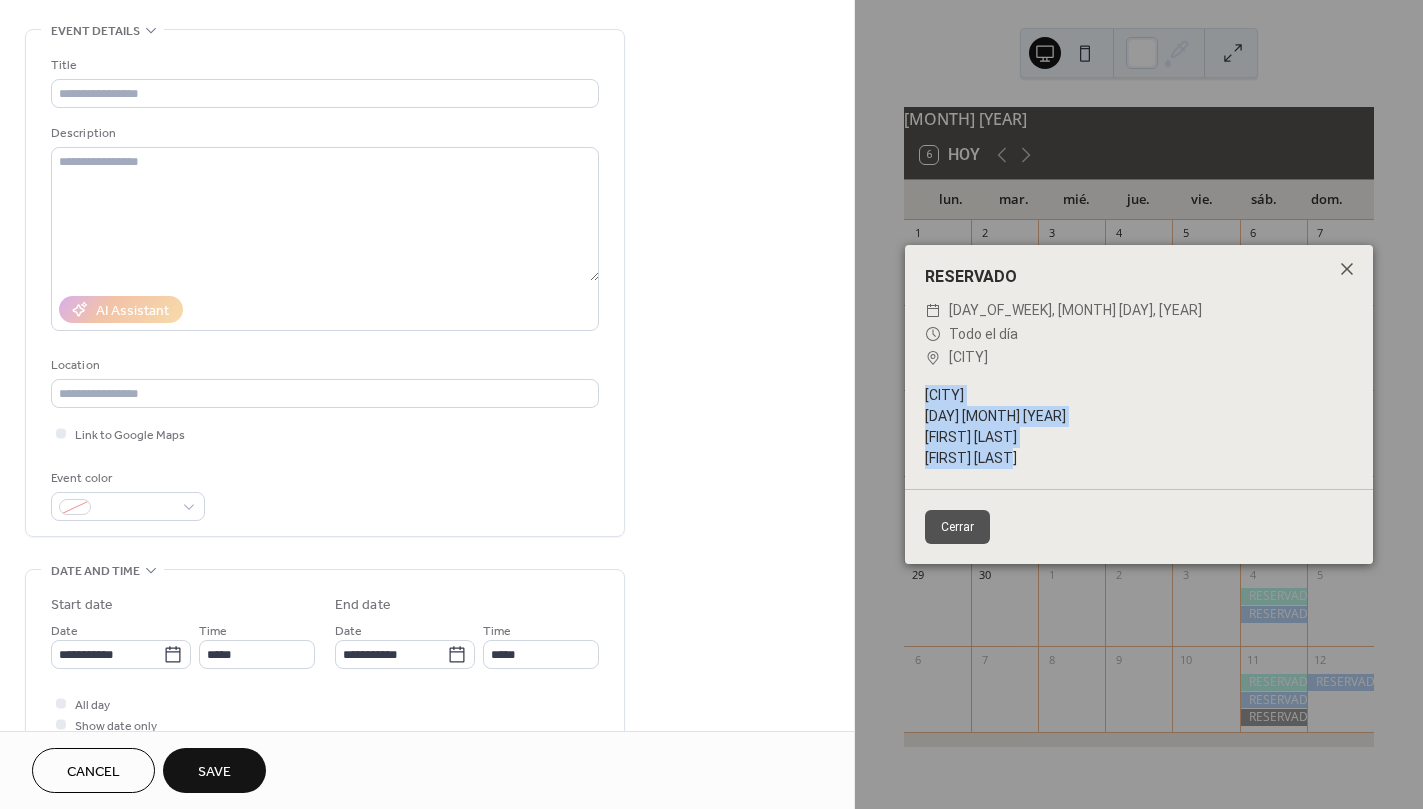 copy on "MACARELLA  4 SEPTIEMBRE 25 GERARDO MANCERA RAFA GONZALEZ" 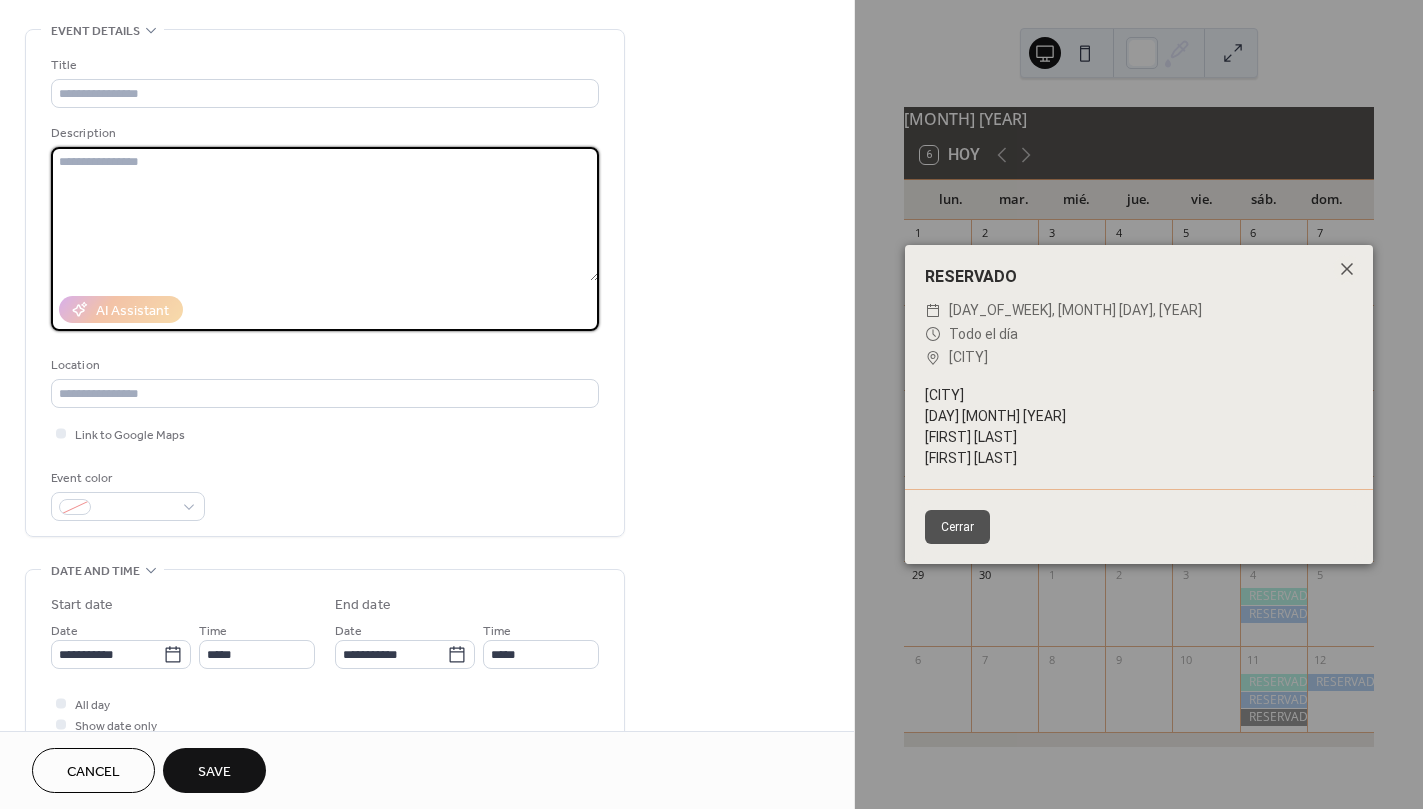 click at bounding box center [325, 214] 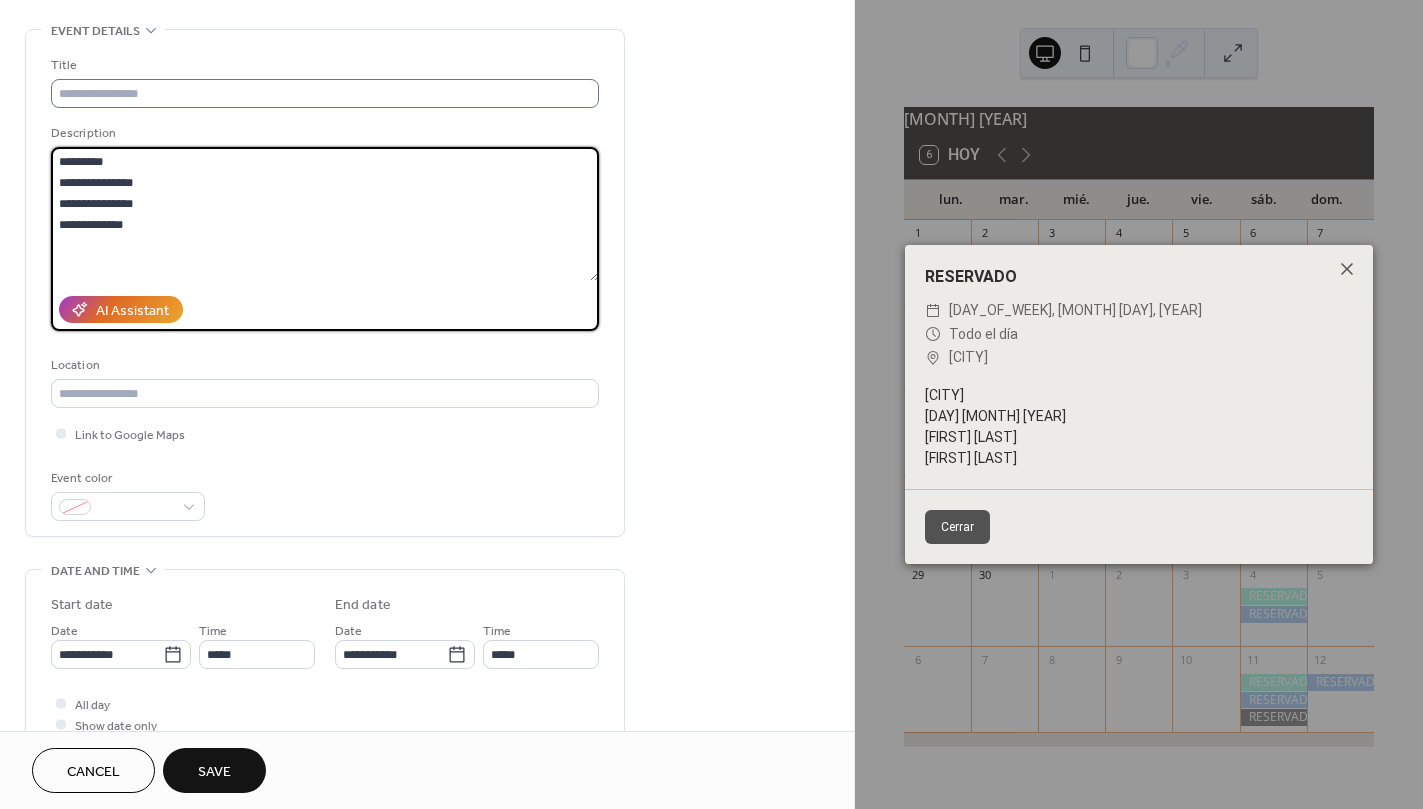 type on "**********" 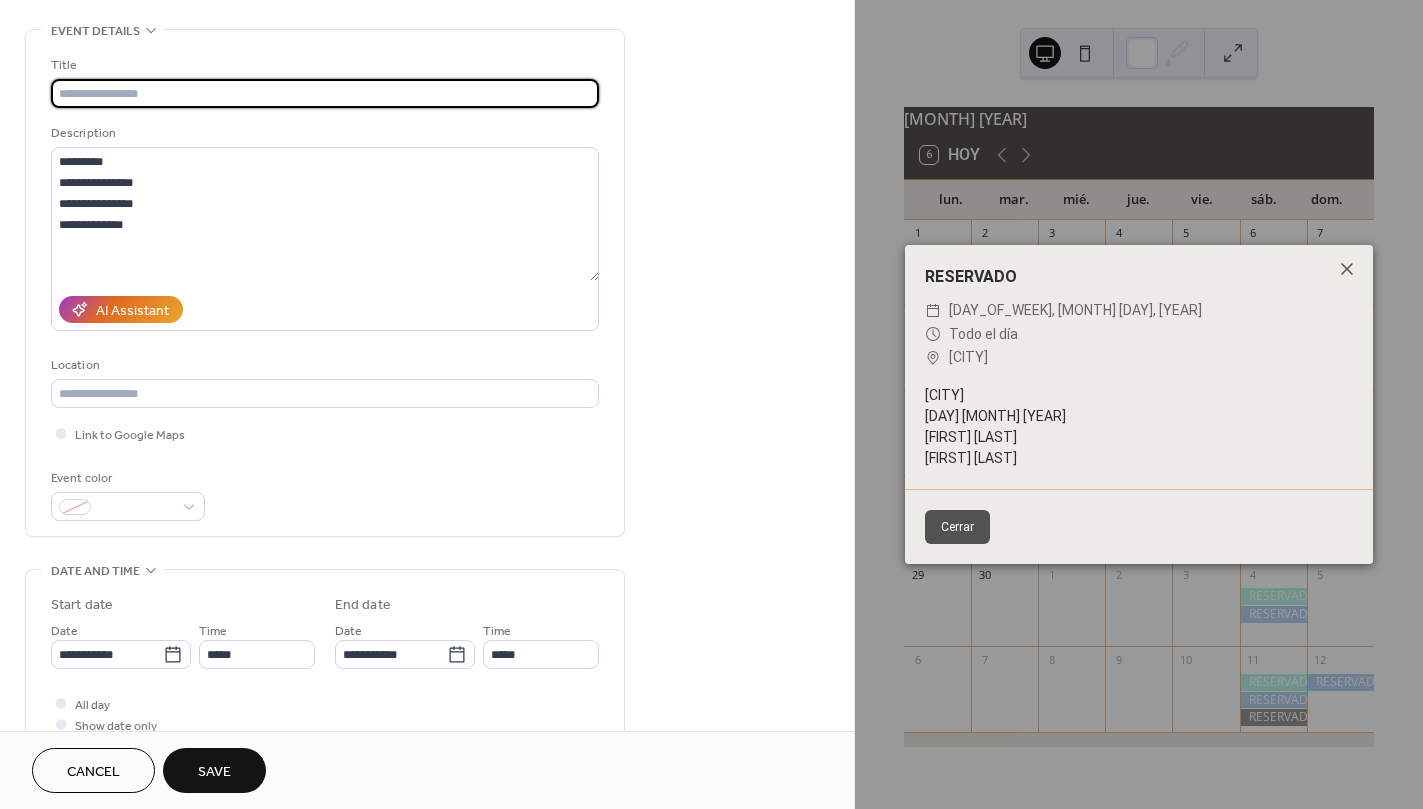 click at bounding box center [325, 93] 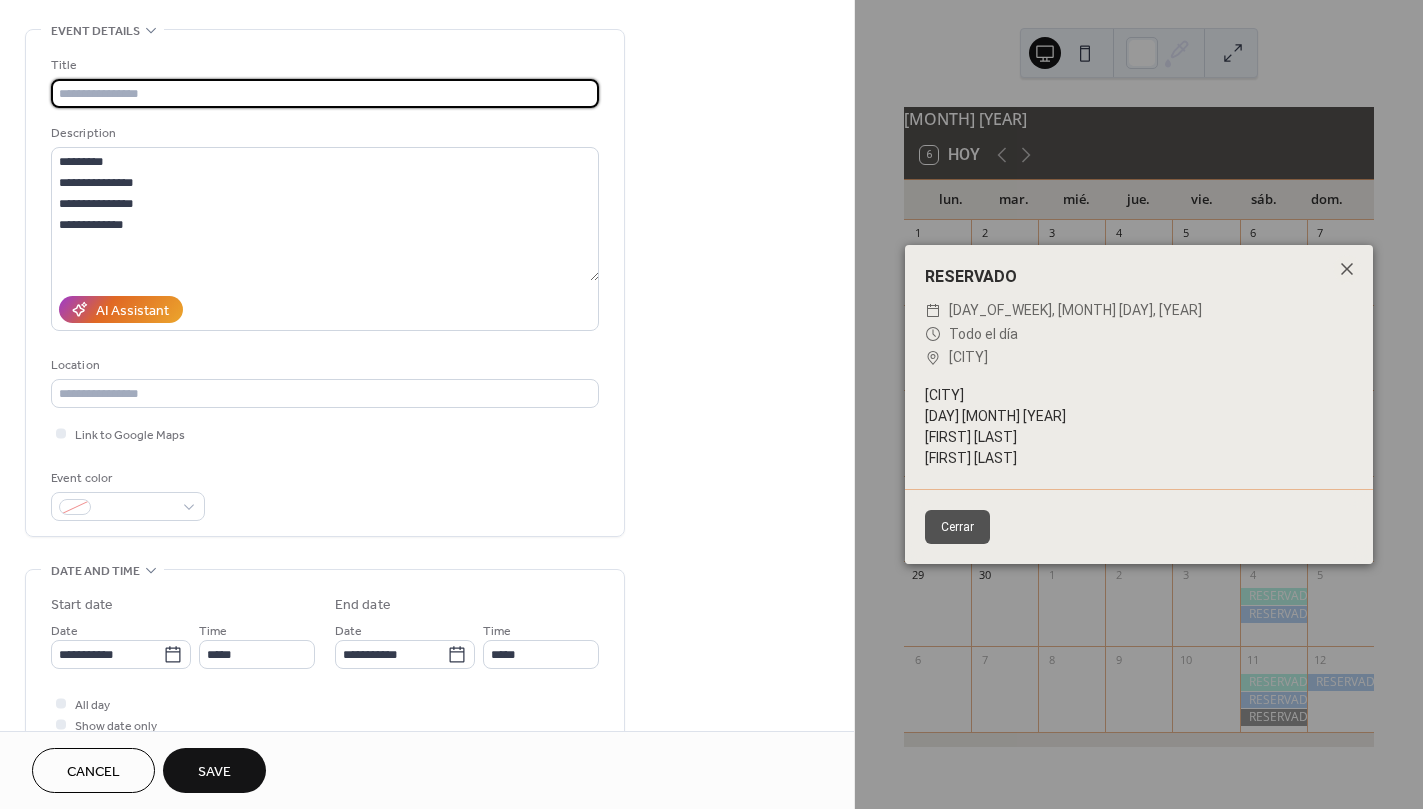 type on "*" 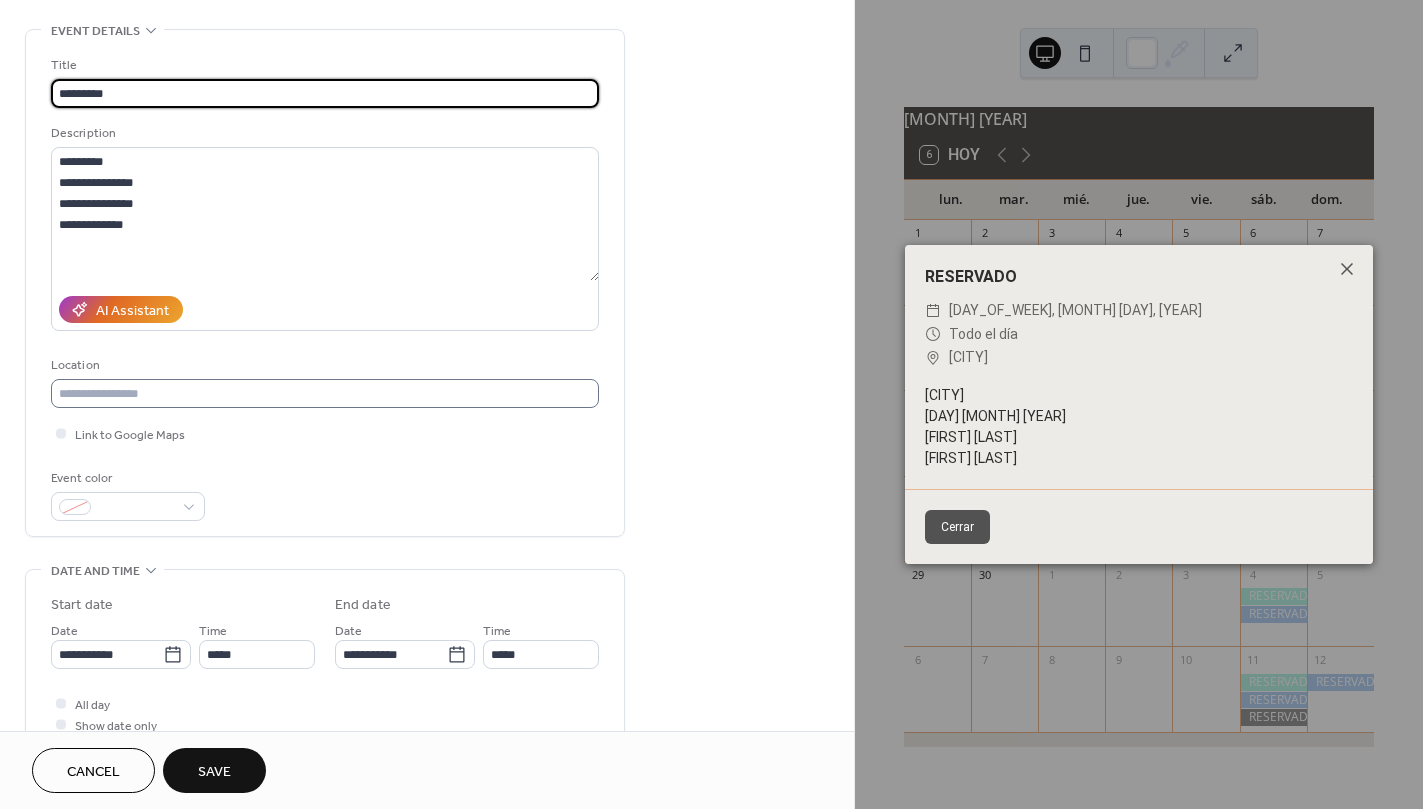 type on "*********" 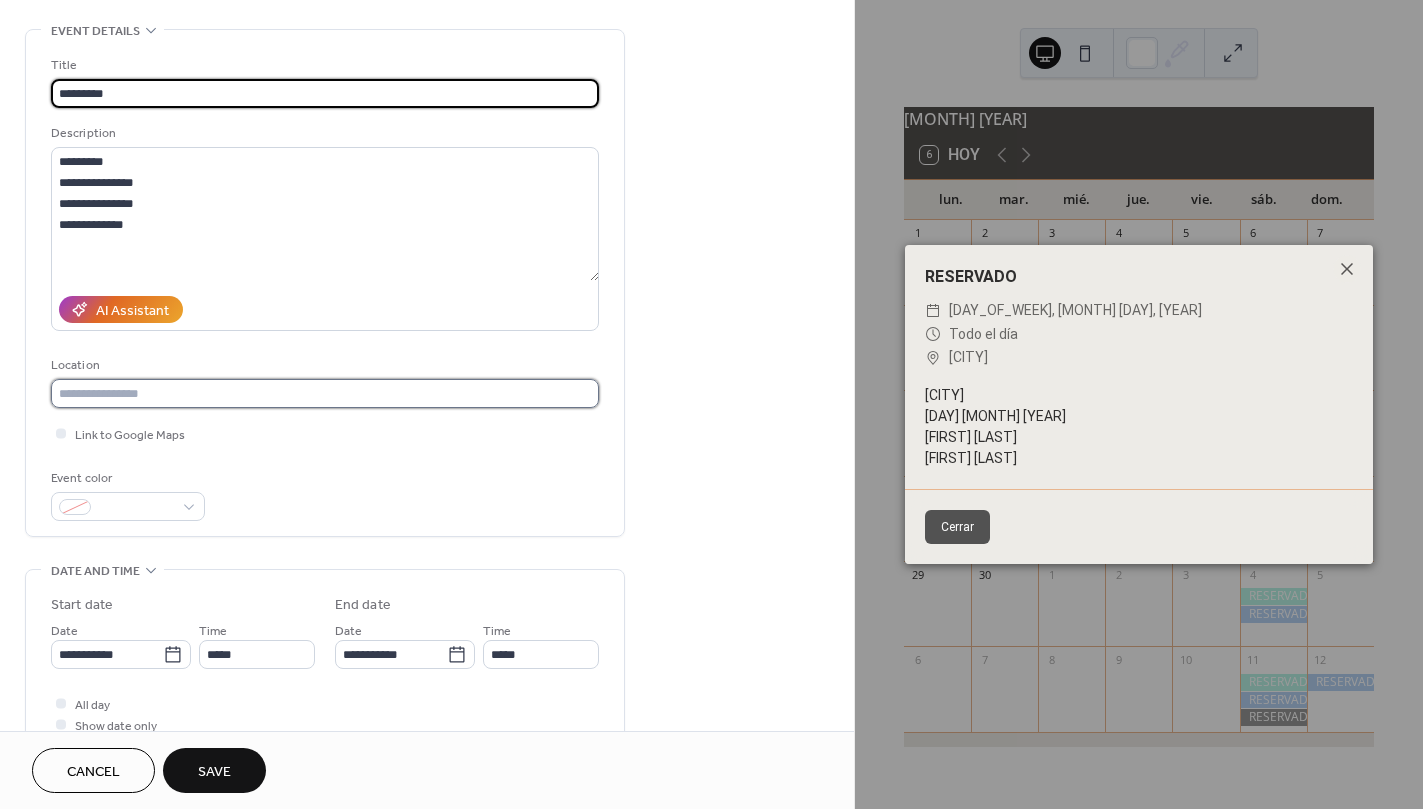 click at bounding box center [325, 393] 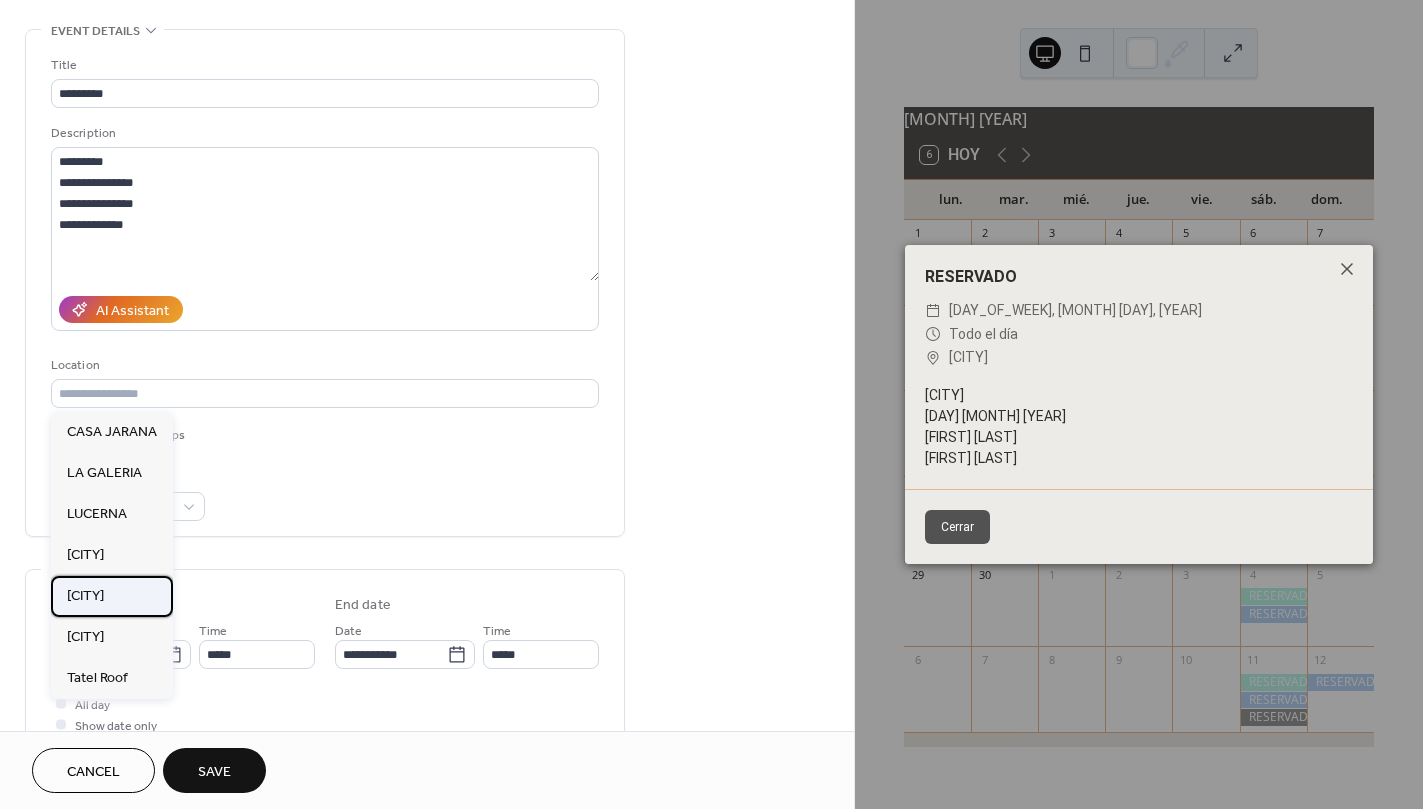 click on "MACARELLA" at bounding box center (85, 596) 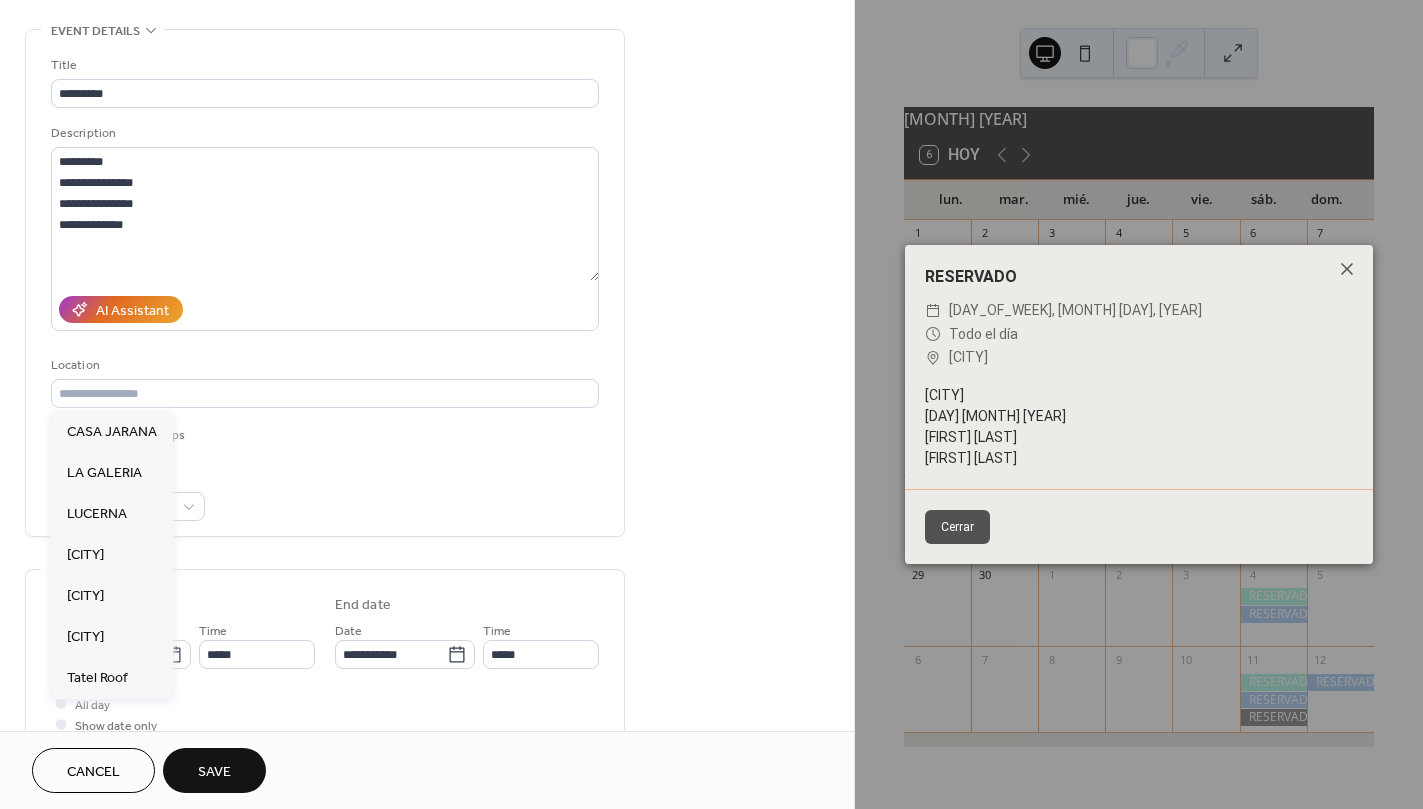 type on "*********" 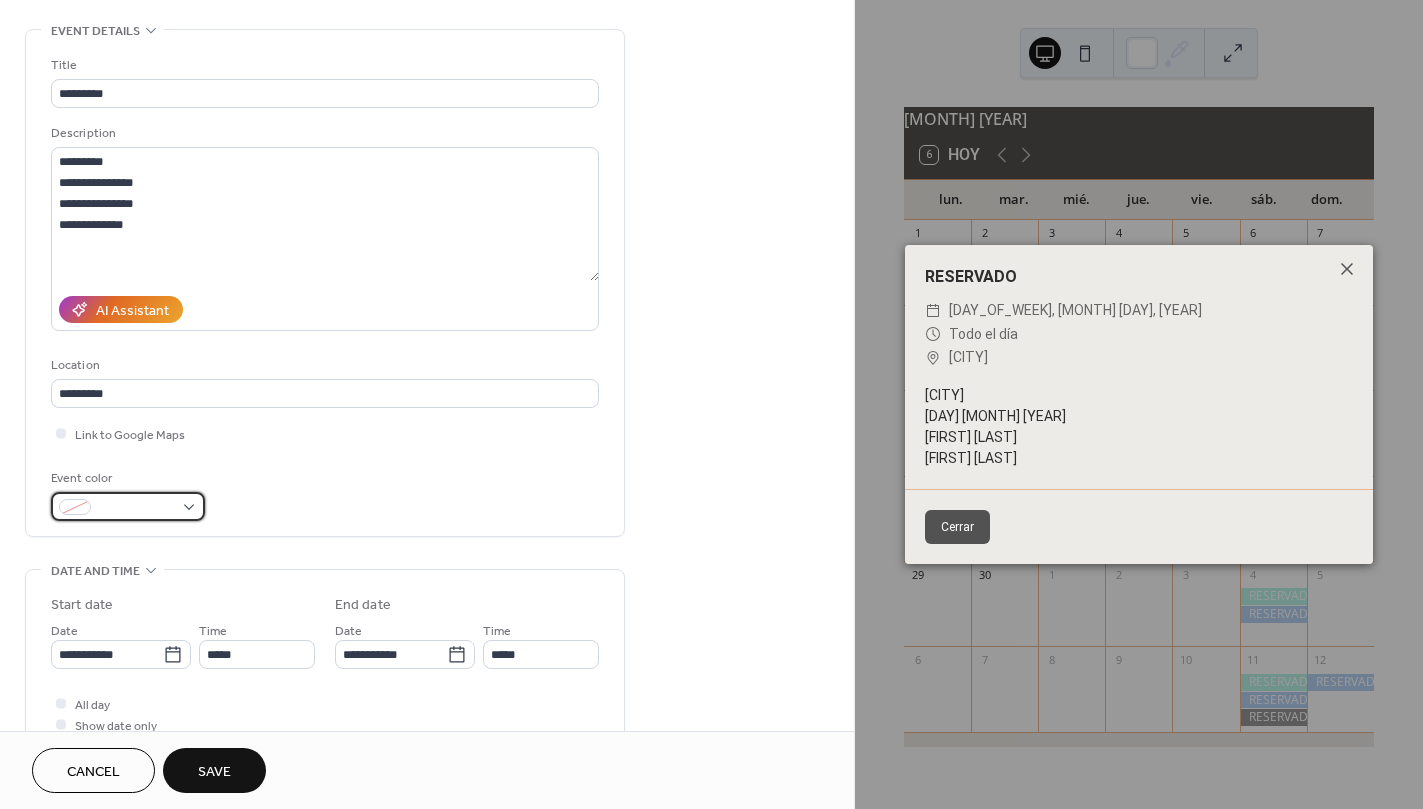 click at bounding box center [128, 506] 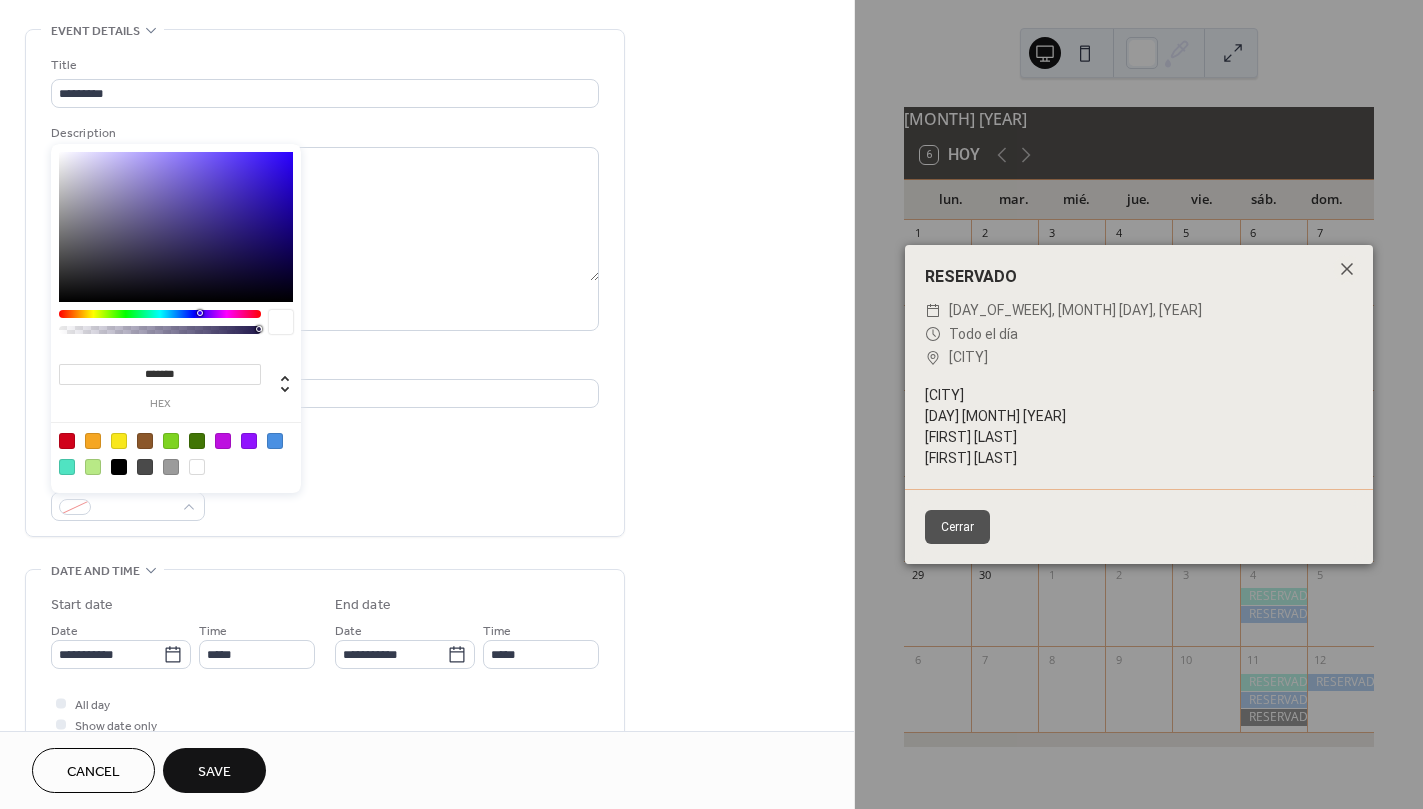 click at bounding box center (67, 467) 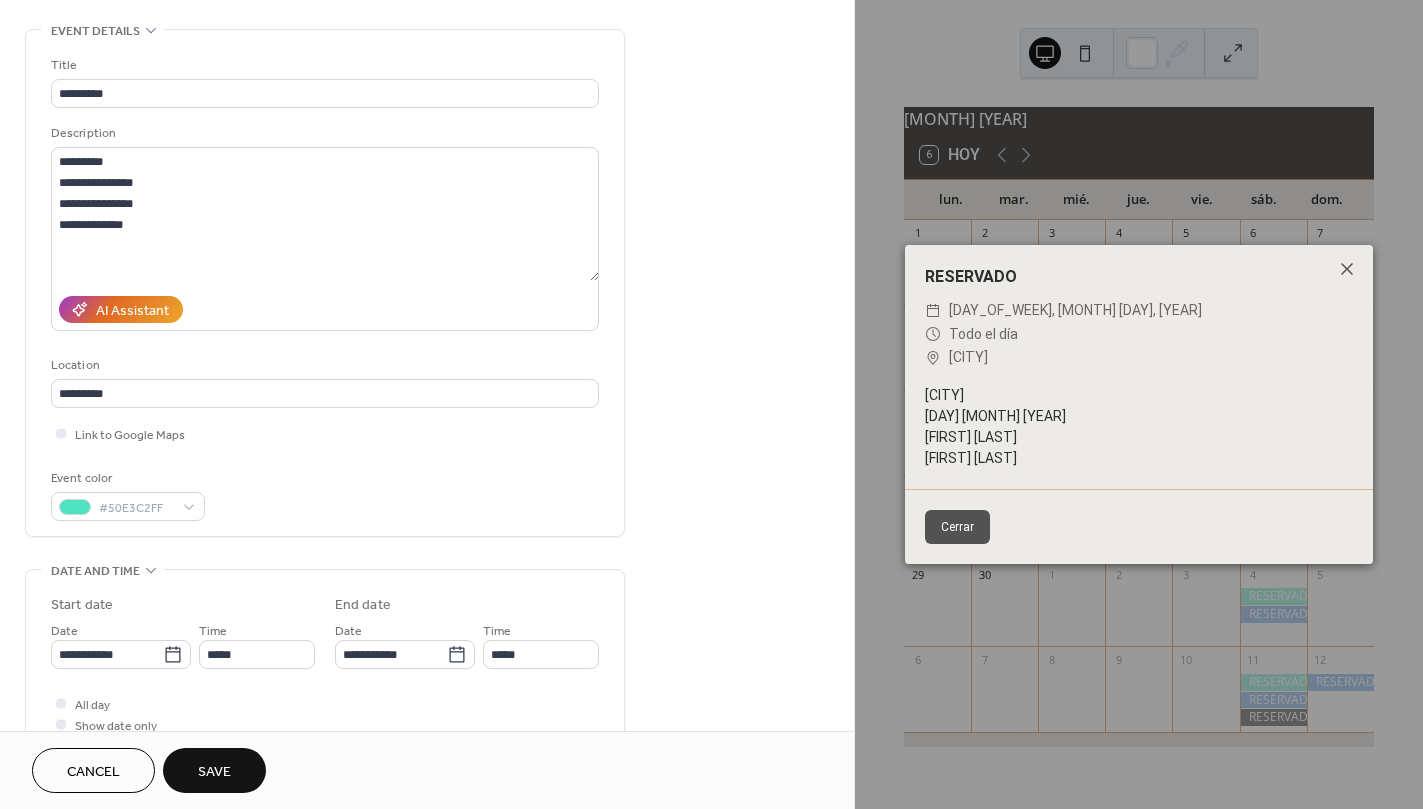 click on "Event color #50E3C2FF" at bounding box center [325, 494] 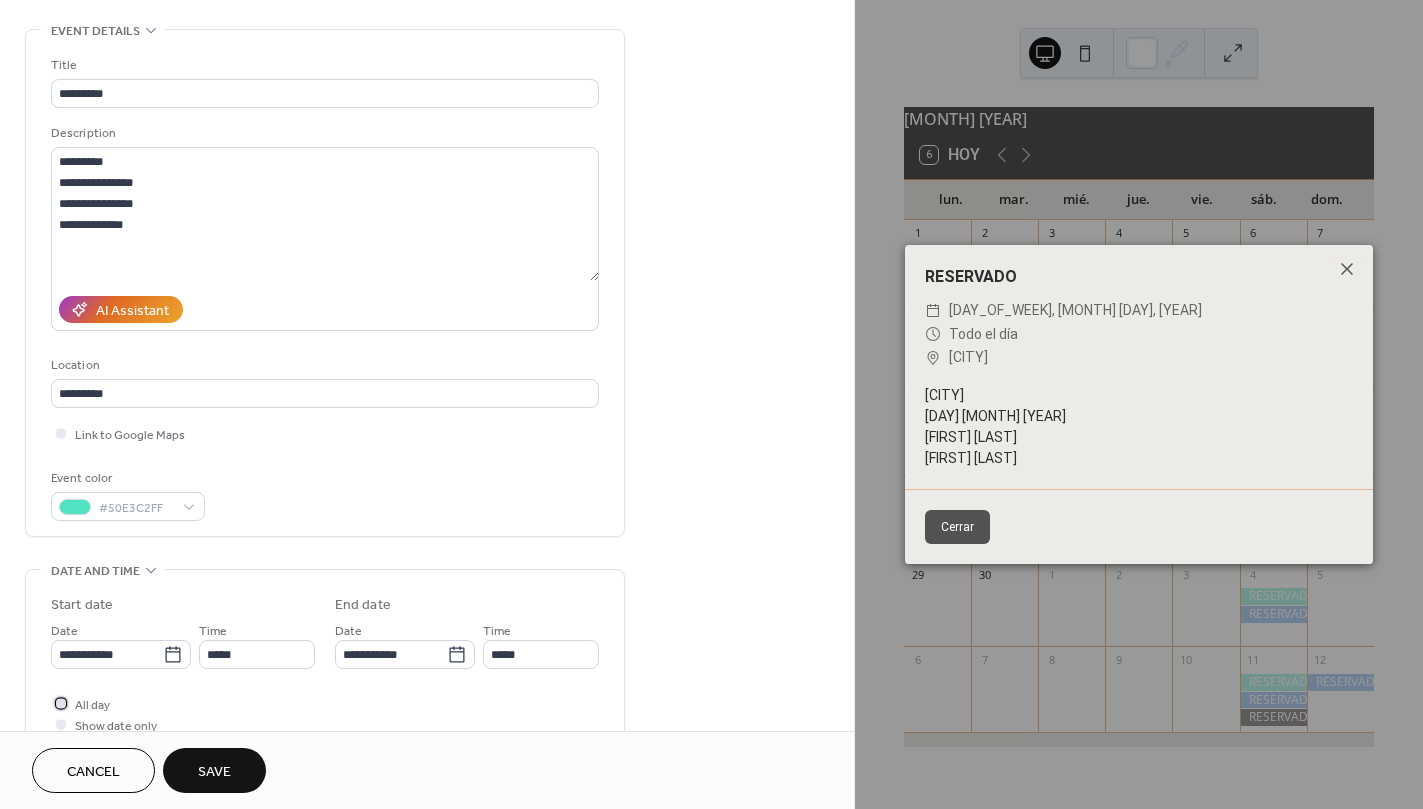 click on "All day" at bounding box center [92, 705] 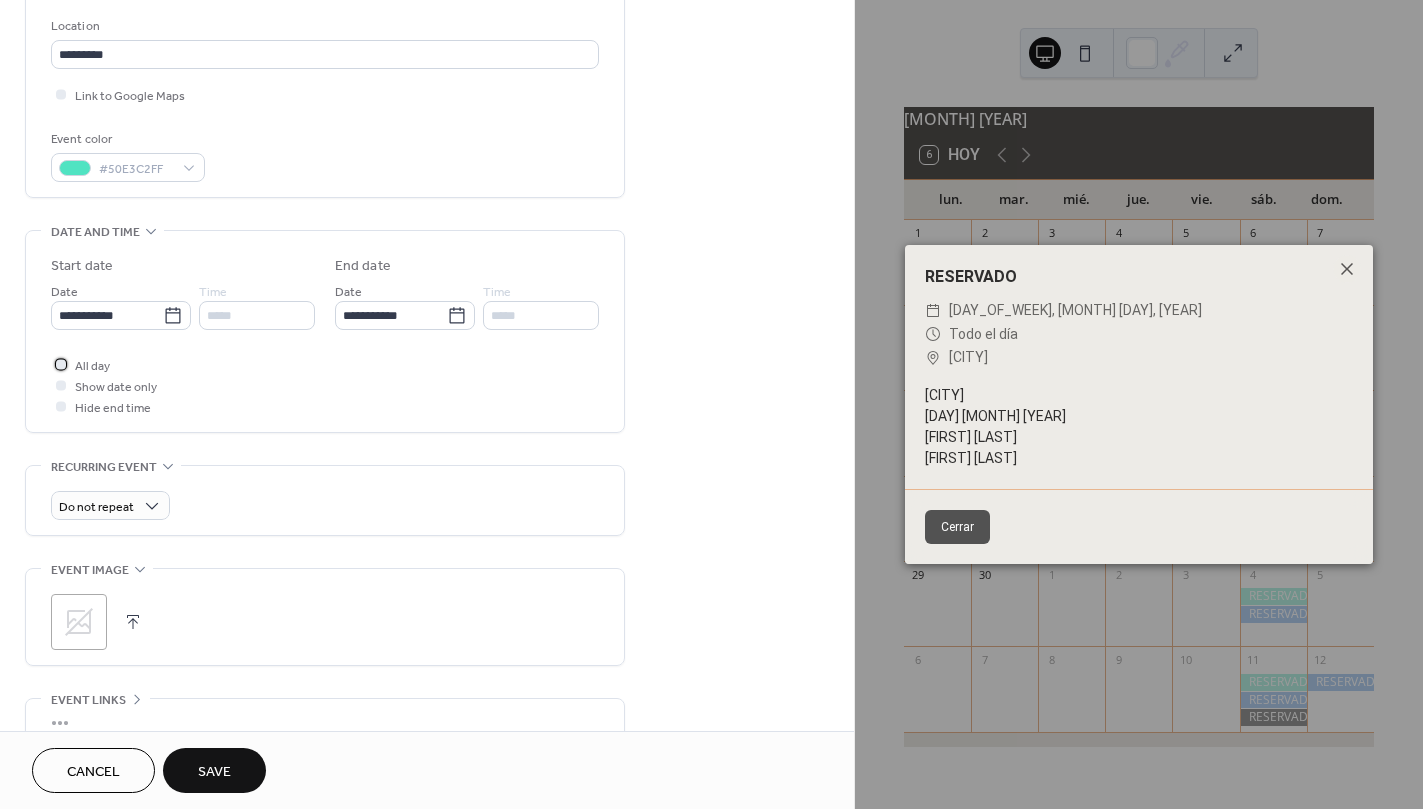 scroll, scrollTop: 510, scrollLeft: 0, axis: vertical 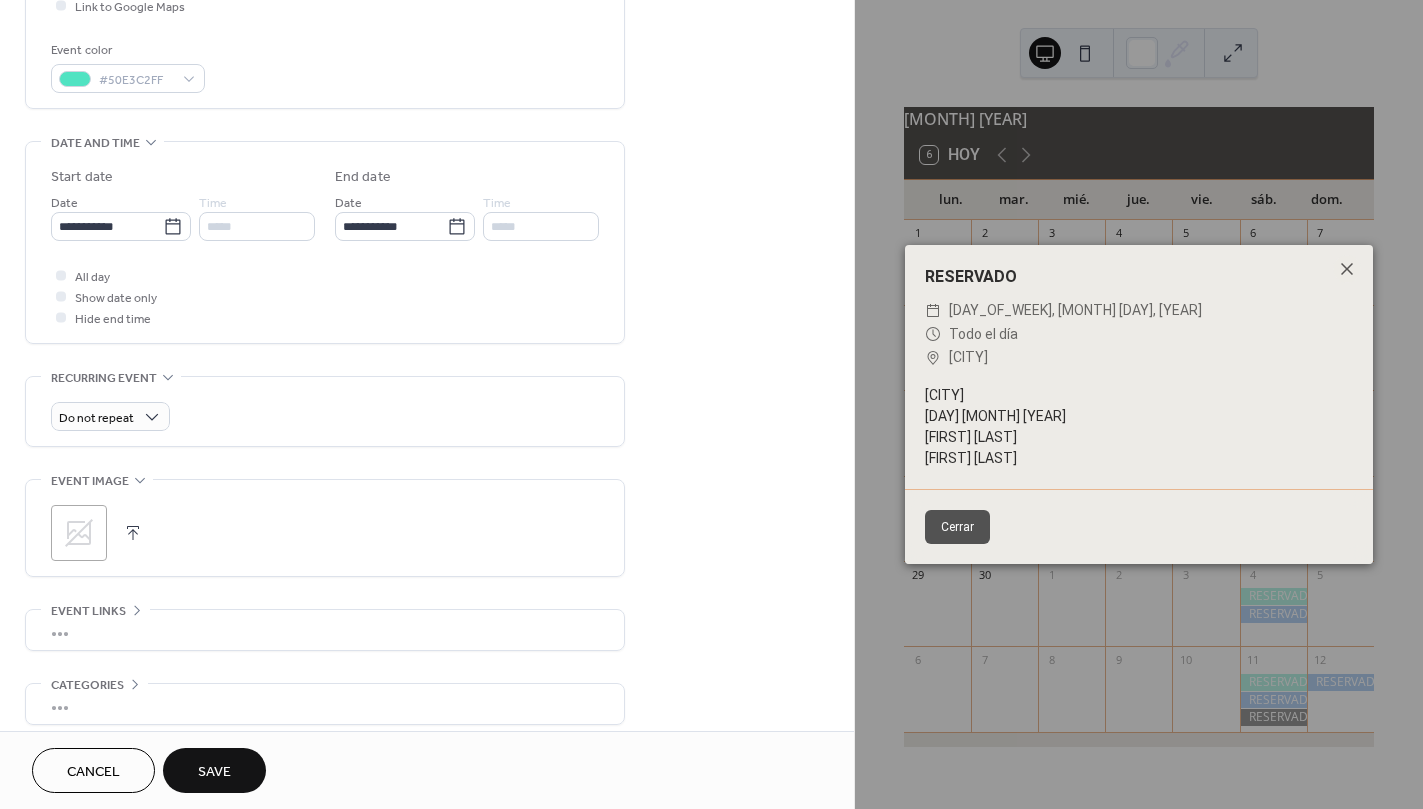 click on "Save" at bounding box center [214, 772] 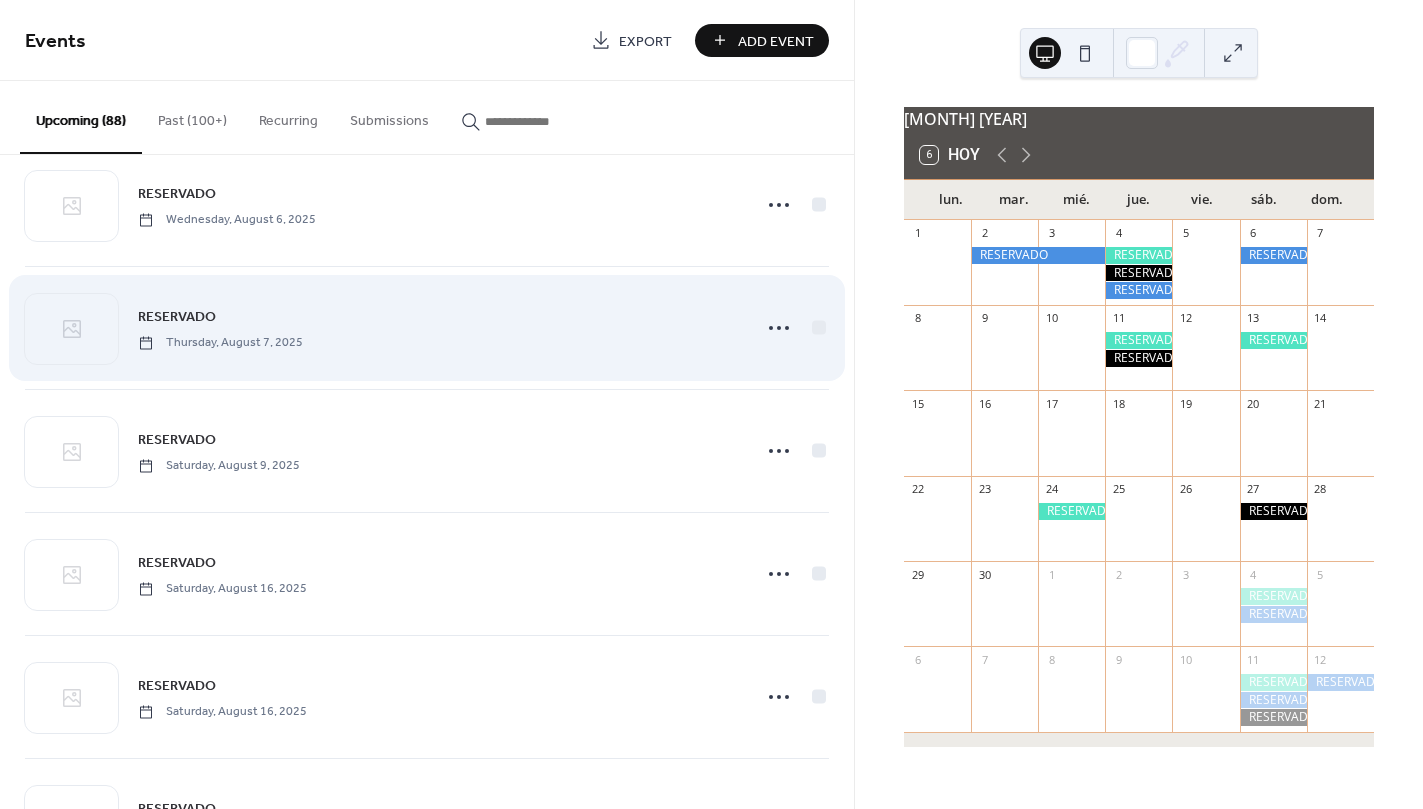 scroll, scrollTop: 243, scrollLeft: 0, axis: vertical 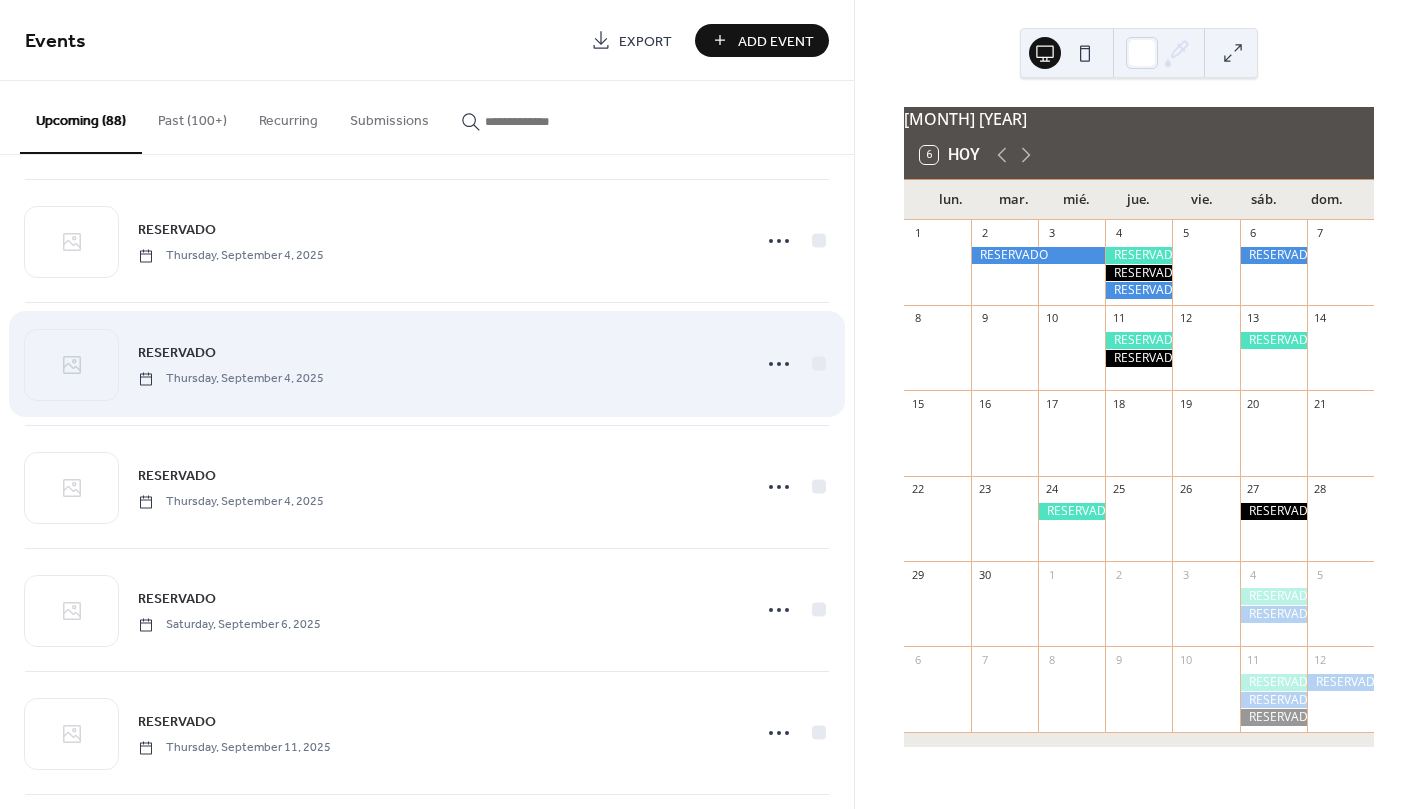 click on "RESERVADO Thursday, September 4, 2025" at bounding box center (438, 363) 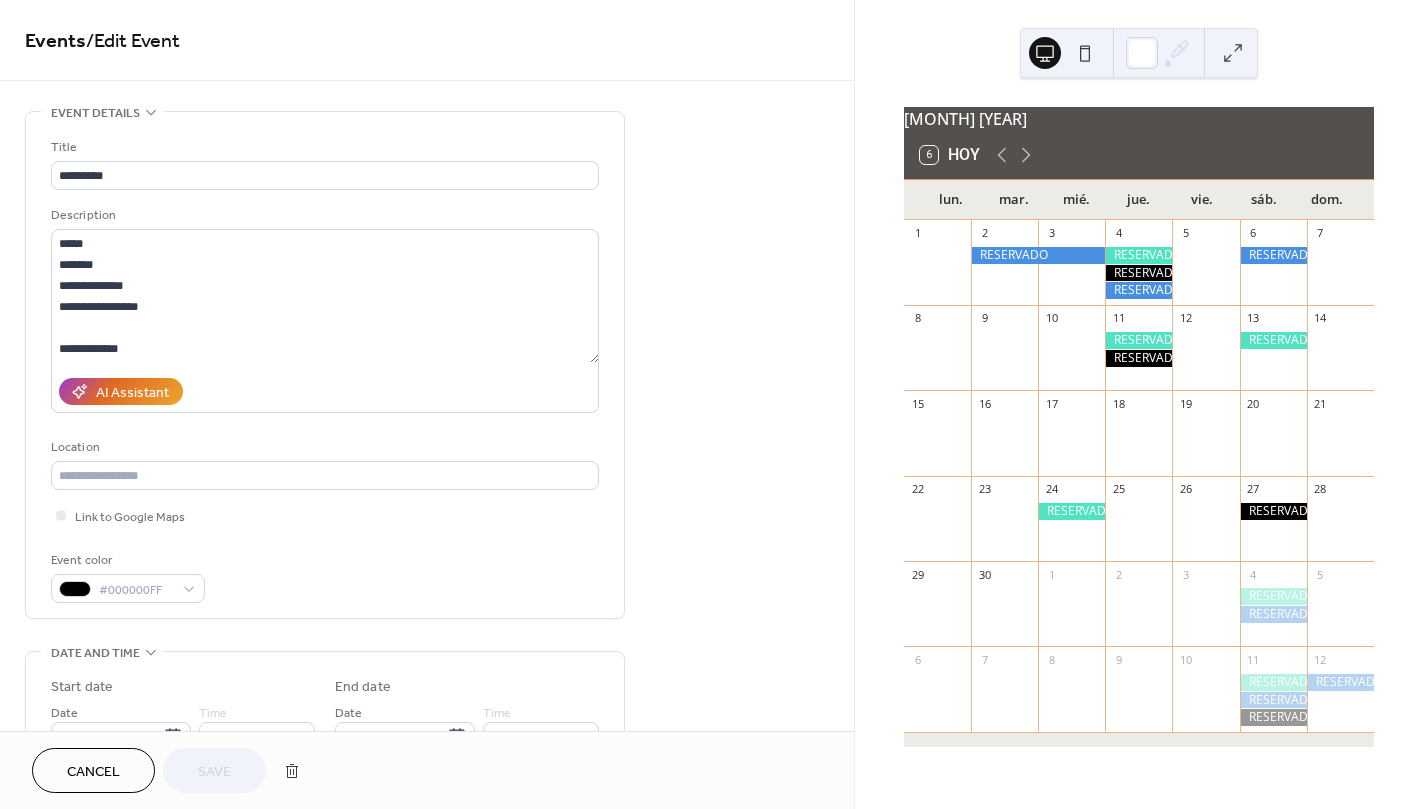 click on "Cancel" at bounding box center (93, 772) 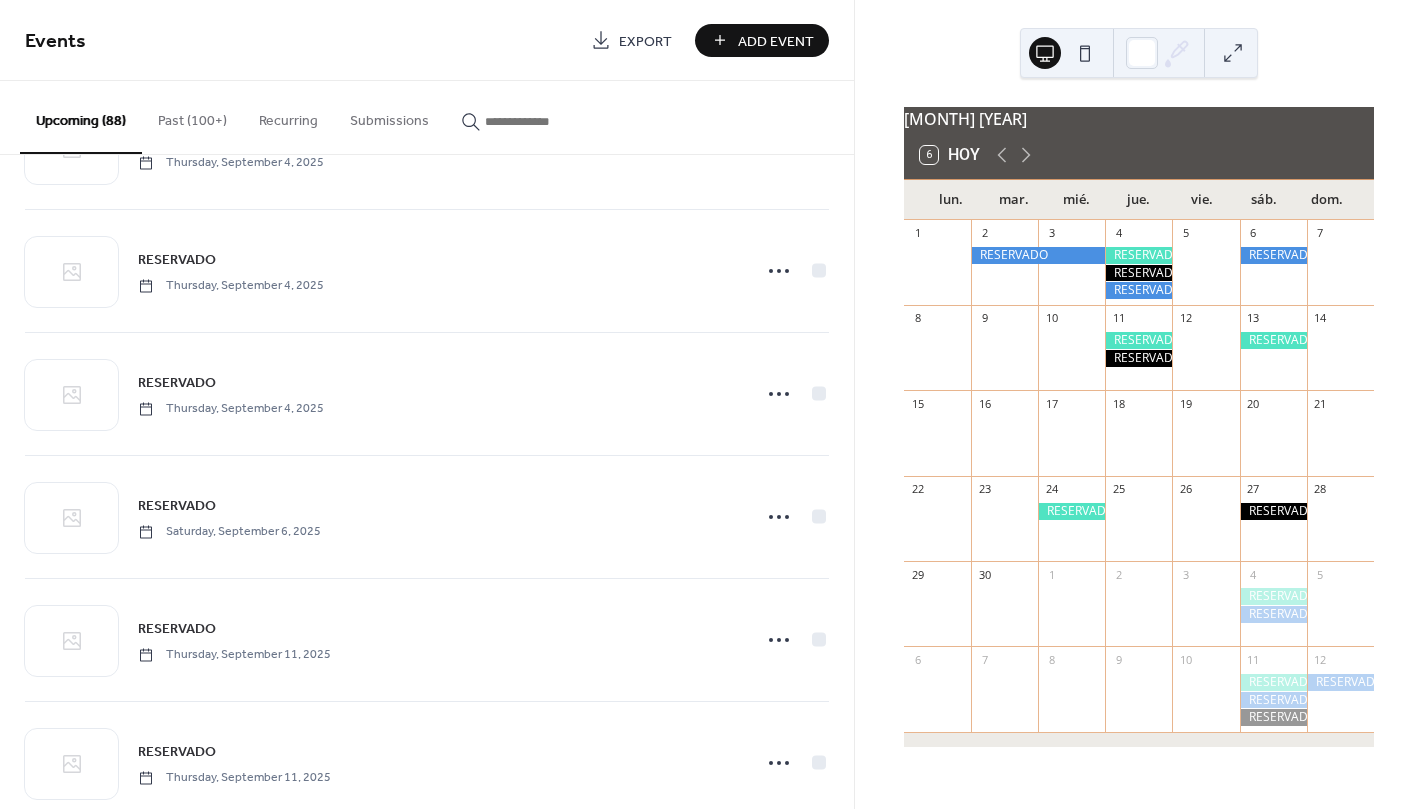 scroll, scrollTop: 2571, scrollLeft: 0, axis: vertical 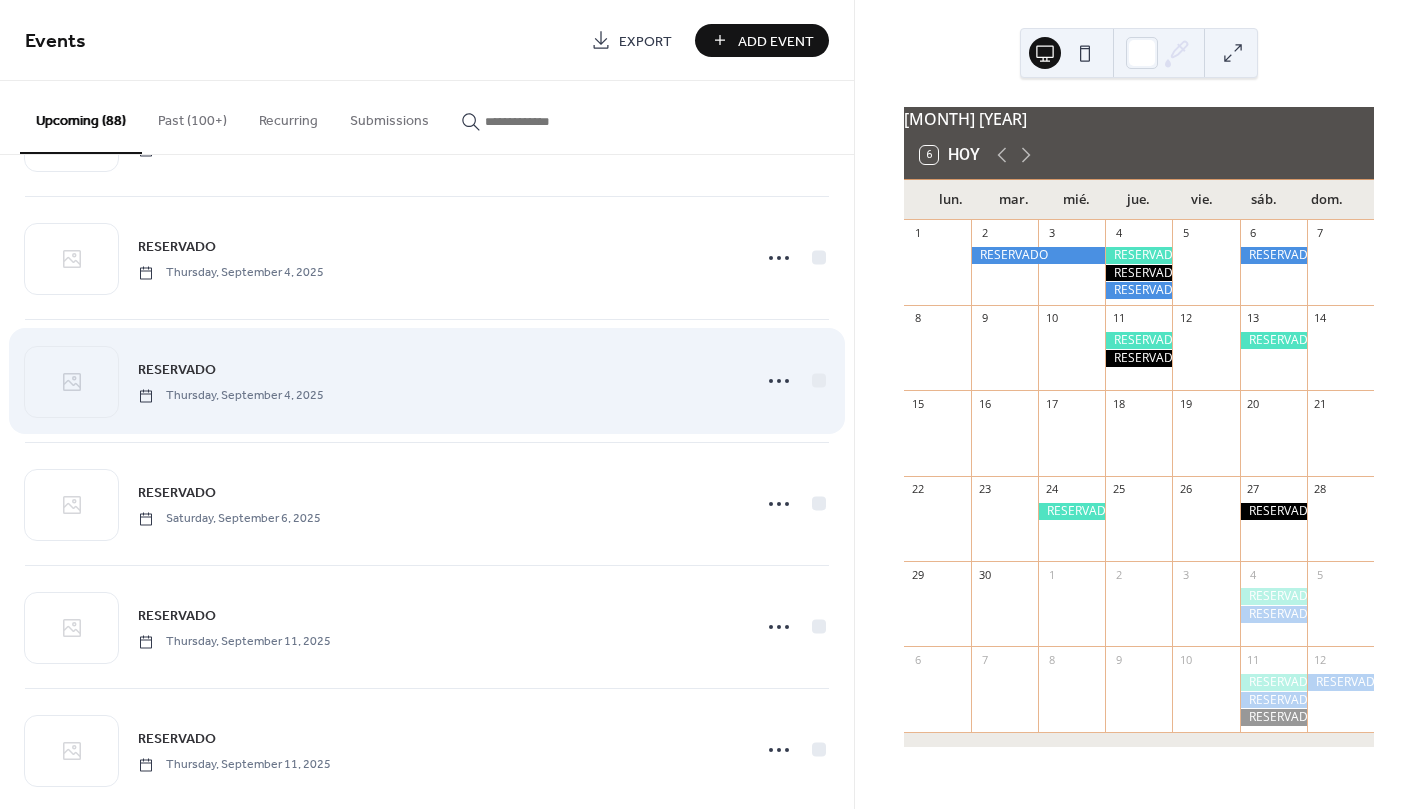 click 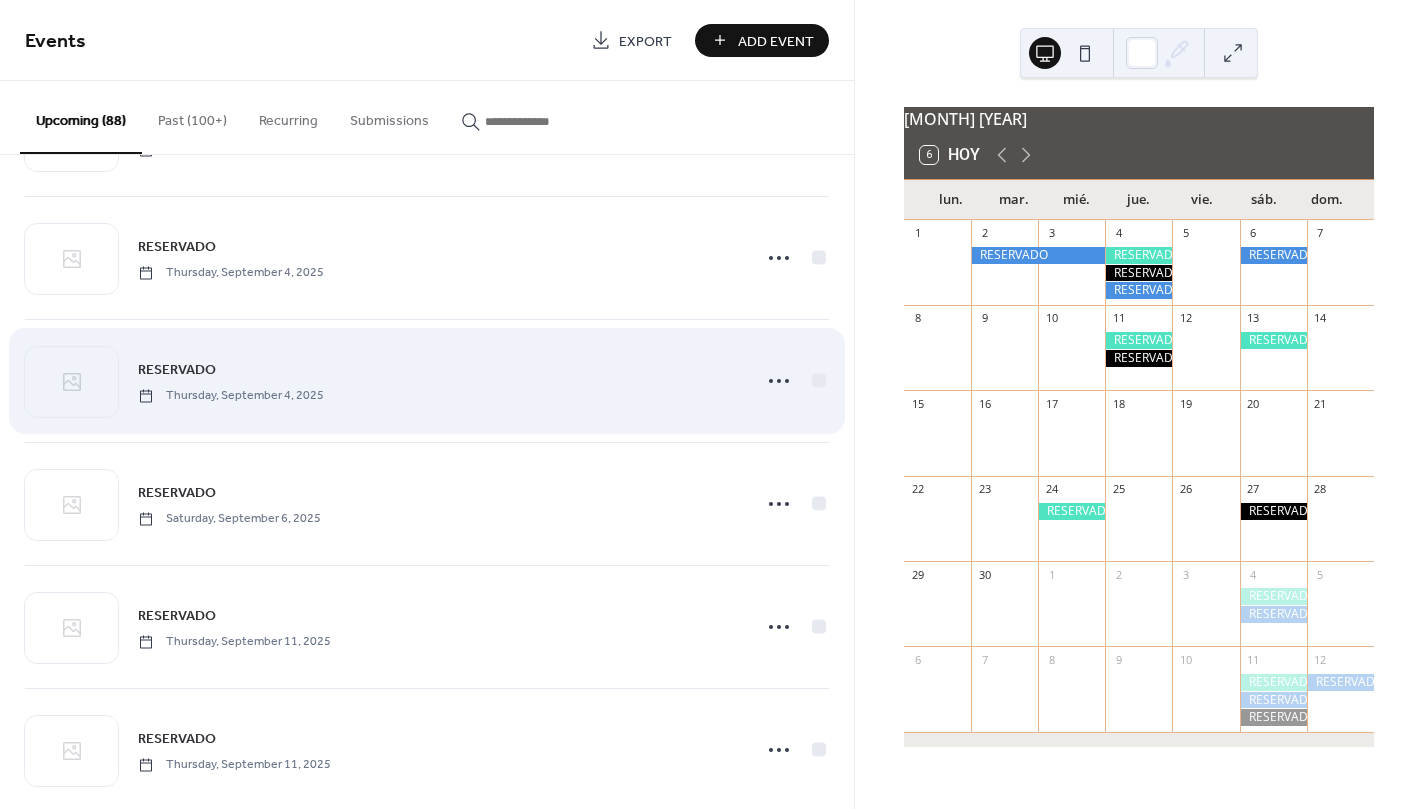 click on "RESERVADO" at bounding box center (177, 370) 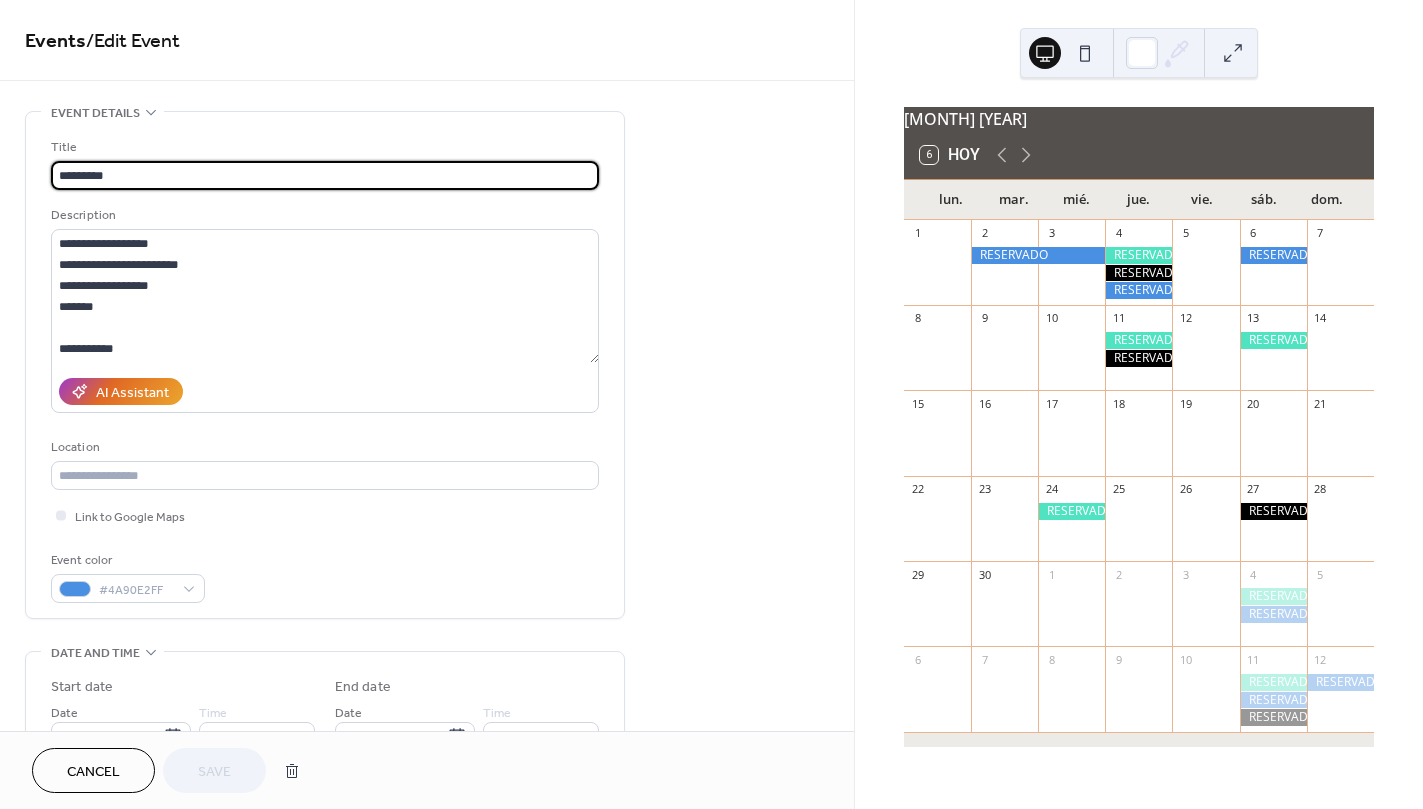 click on "Cancel" at bounding box center [93, 772] 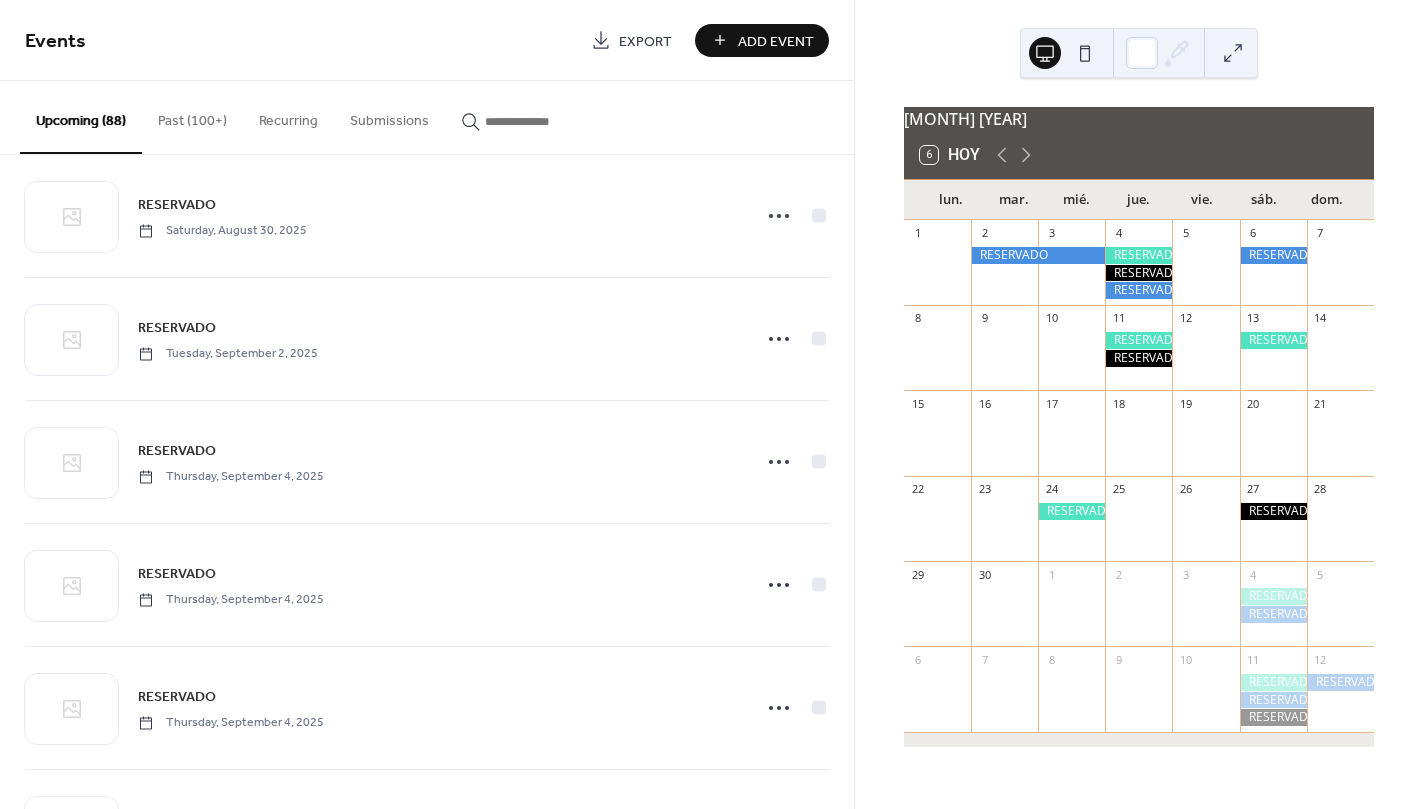 scroll, scrollTop: 2259, scrollLeft: 0, axis: vertical 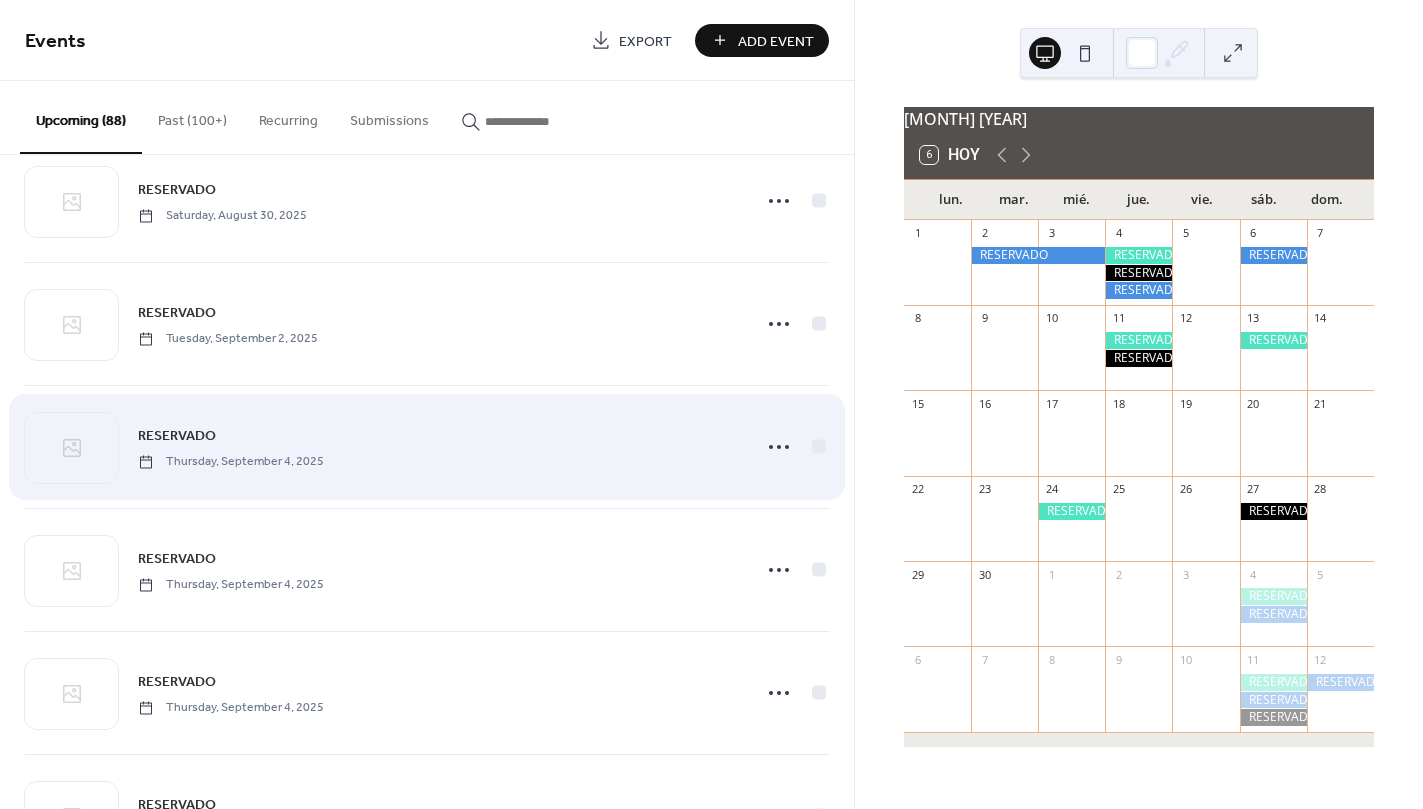 click on "RESERVADO Thursday, September 4, 2025" at bounding box center [438, 446] 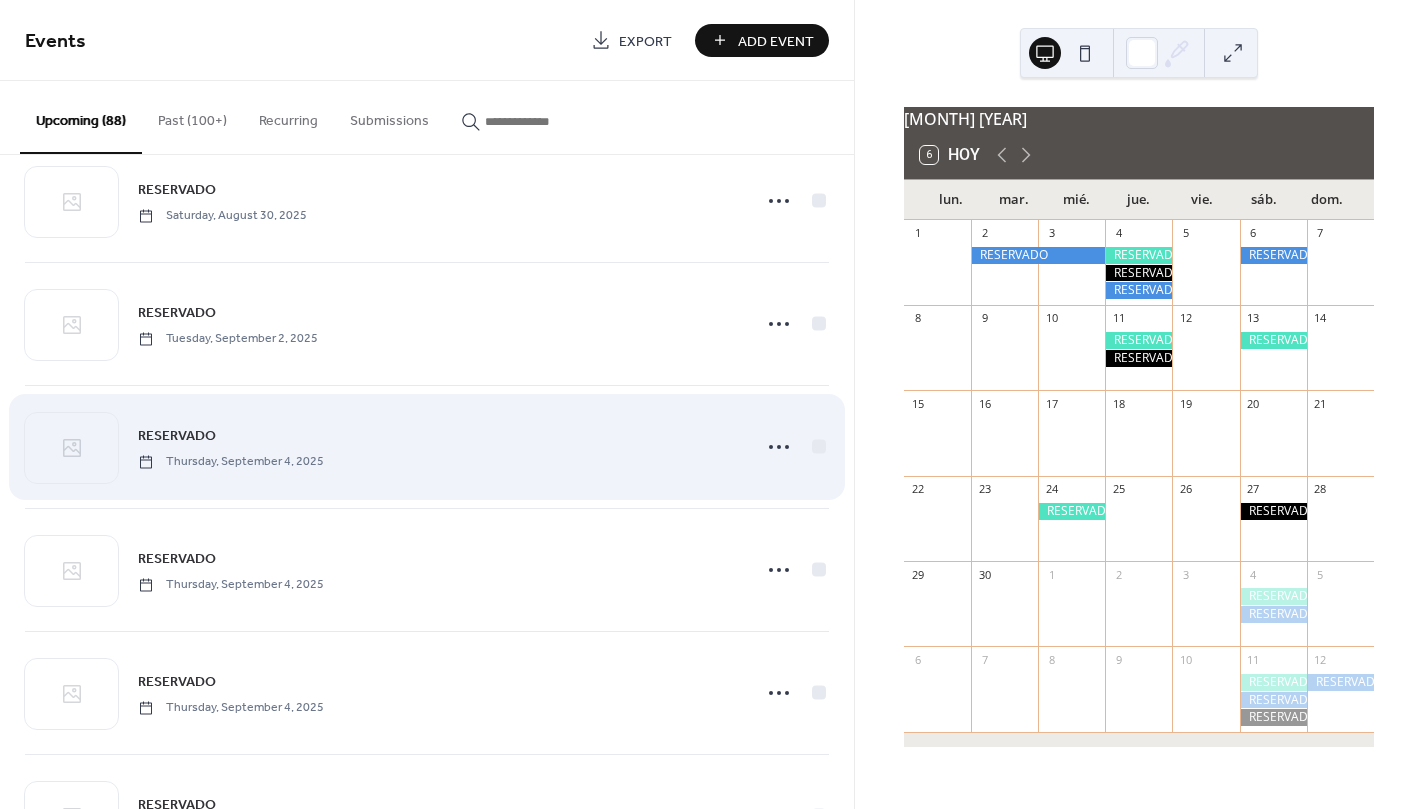 click on "RESERVADO" at bounding box center (177, 436) 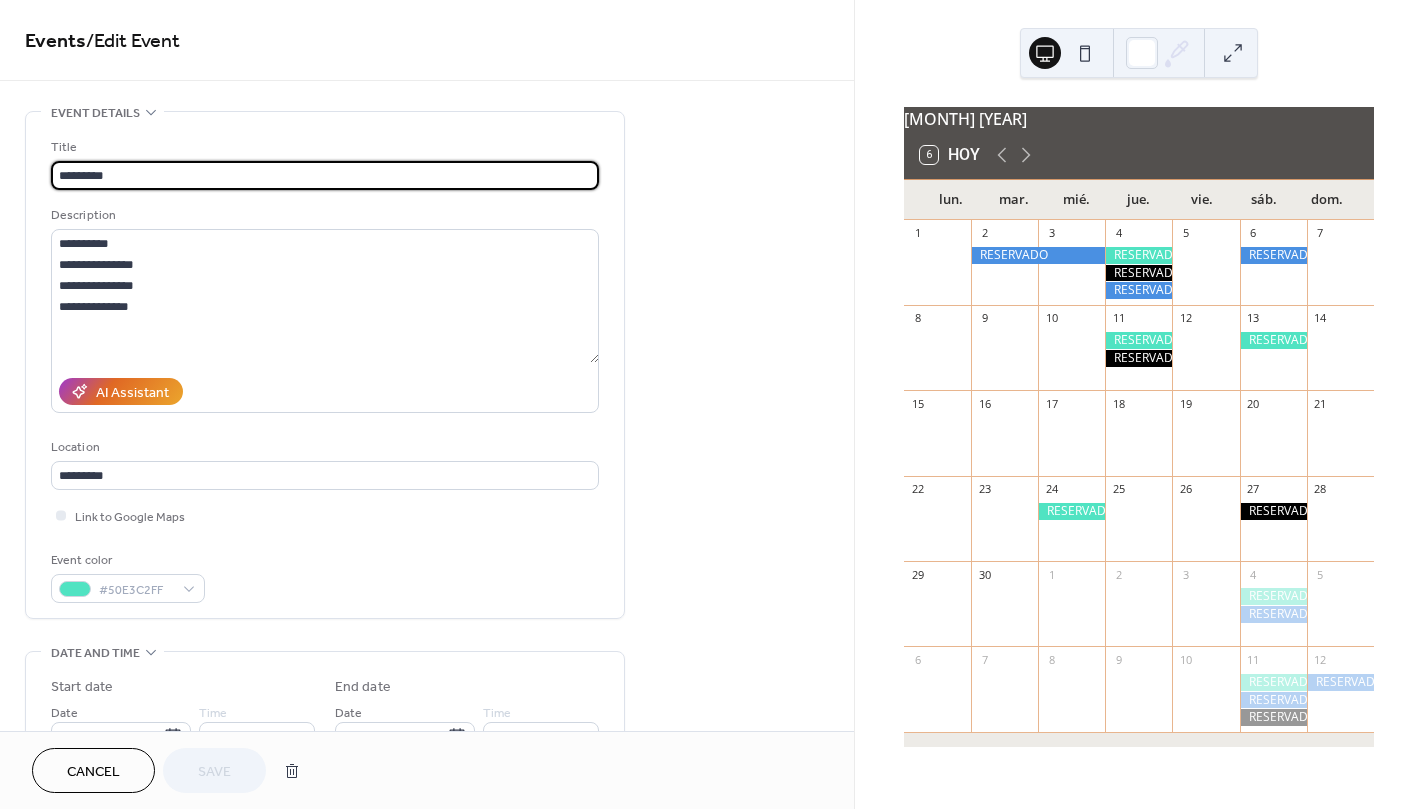 scroll, scrollTop: 17, scrollLeft: 0, axis: vertical 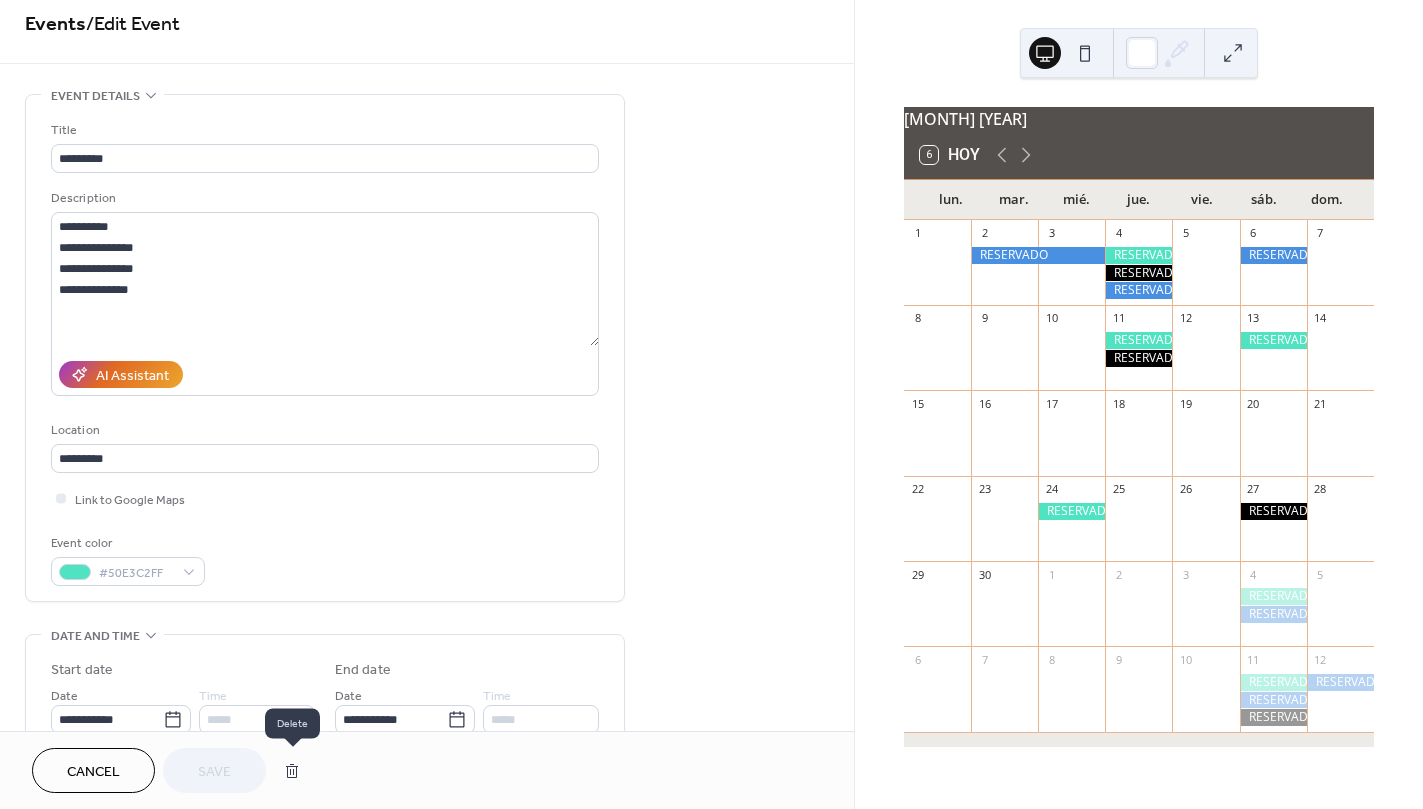 click at bounding box center (292, 771) 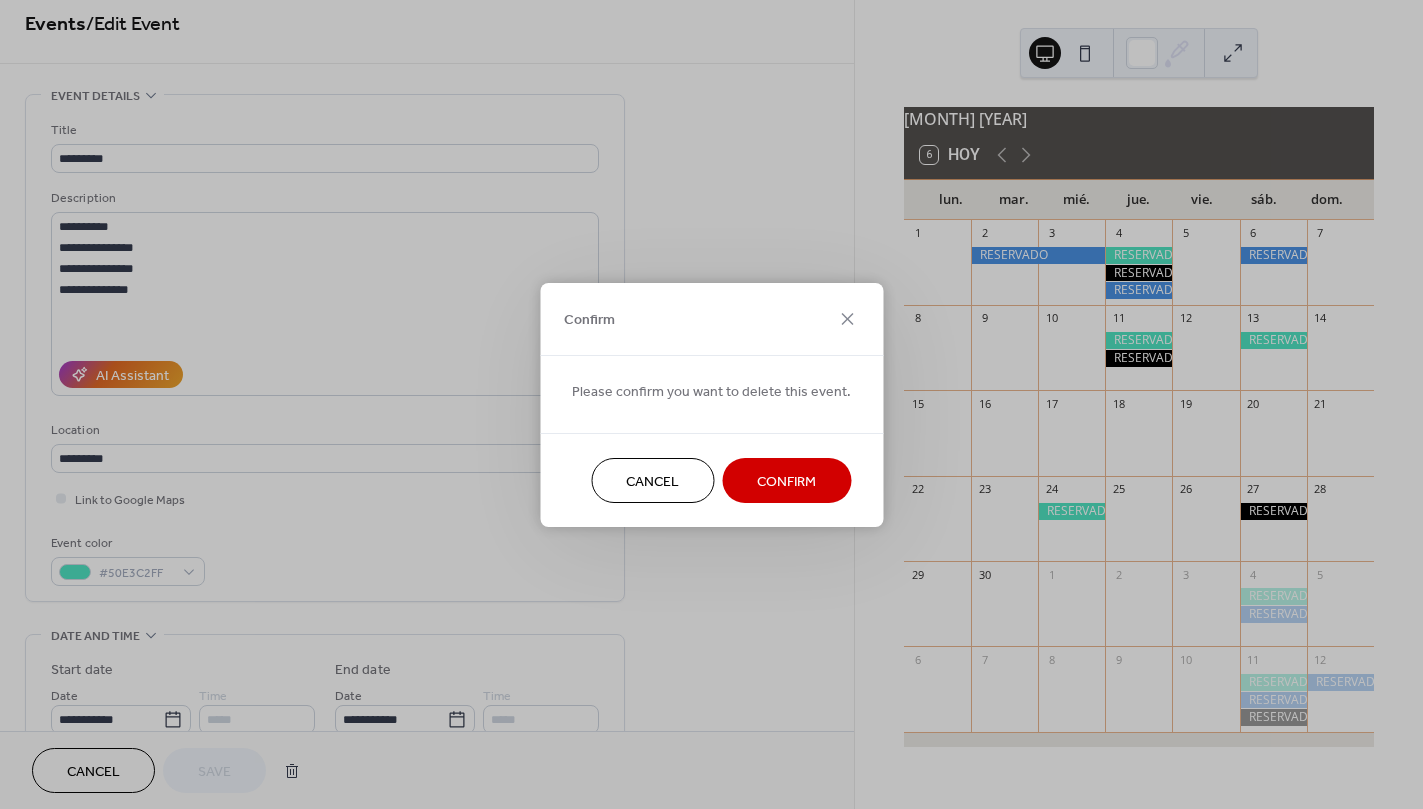 click on "Confirm" at bounding box center (786, 481) 